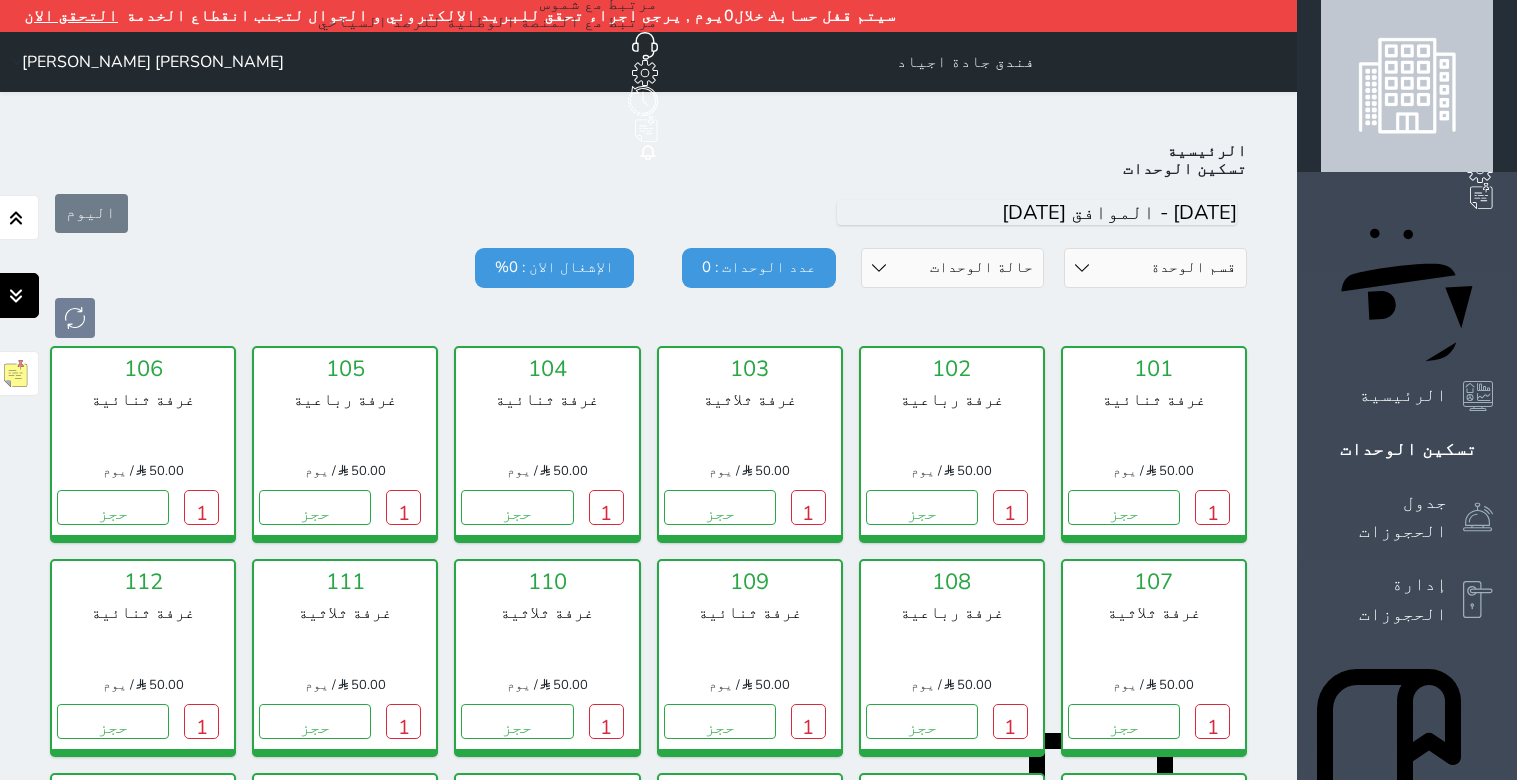 click 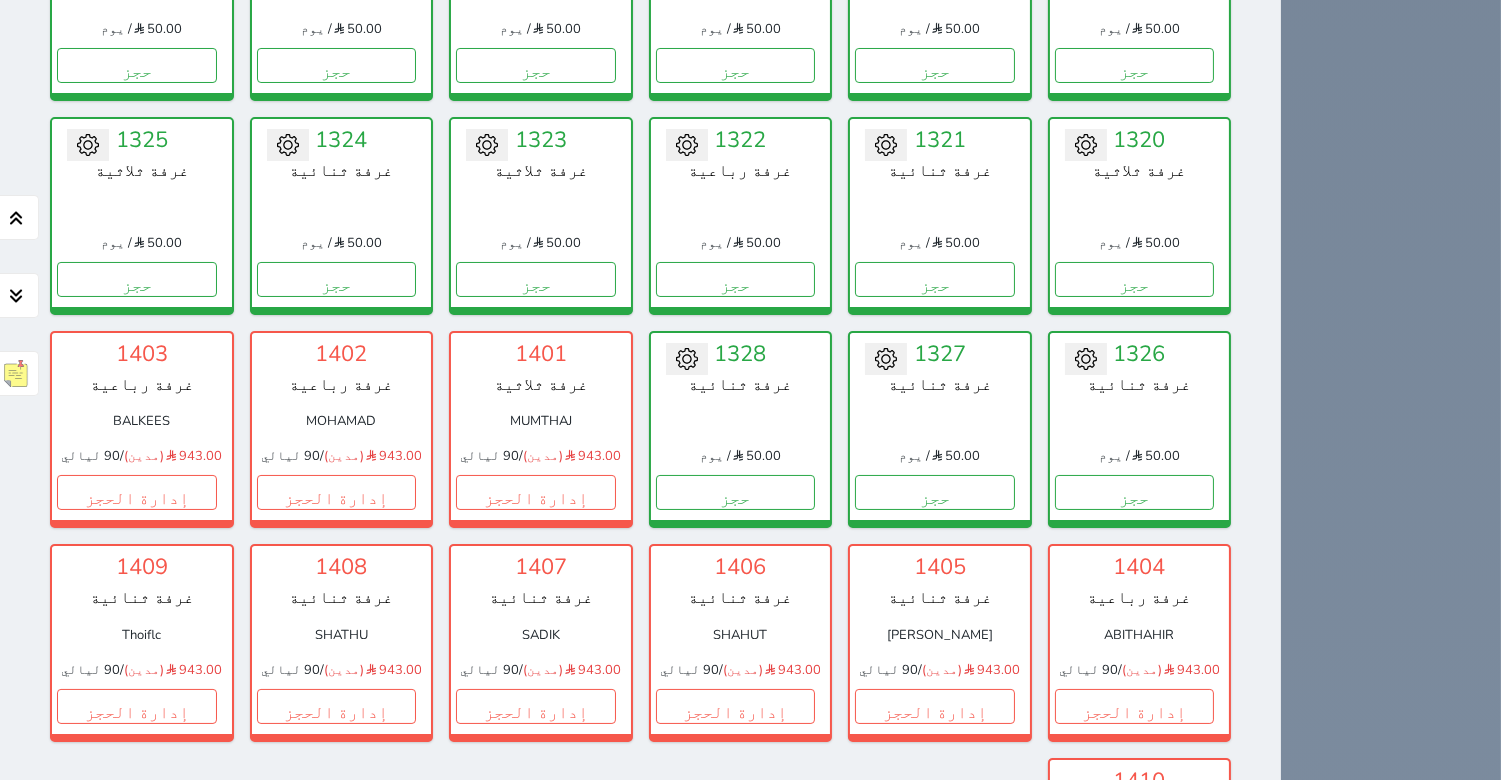 scroll, scrollTop: 13595, scrollLeft: 0, axis: vertical 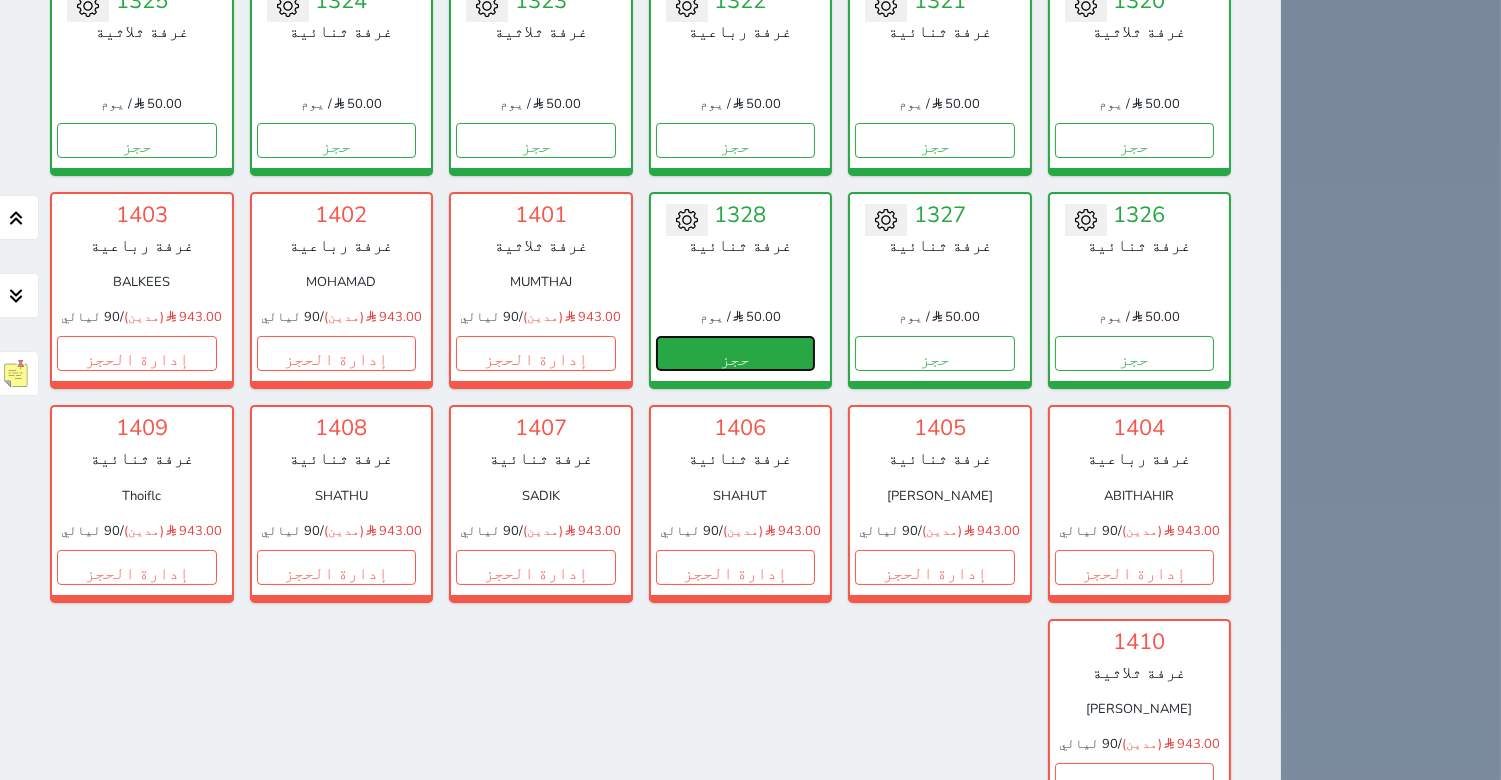 click on "حجز" at bounding box center (736, 353) 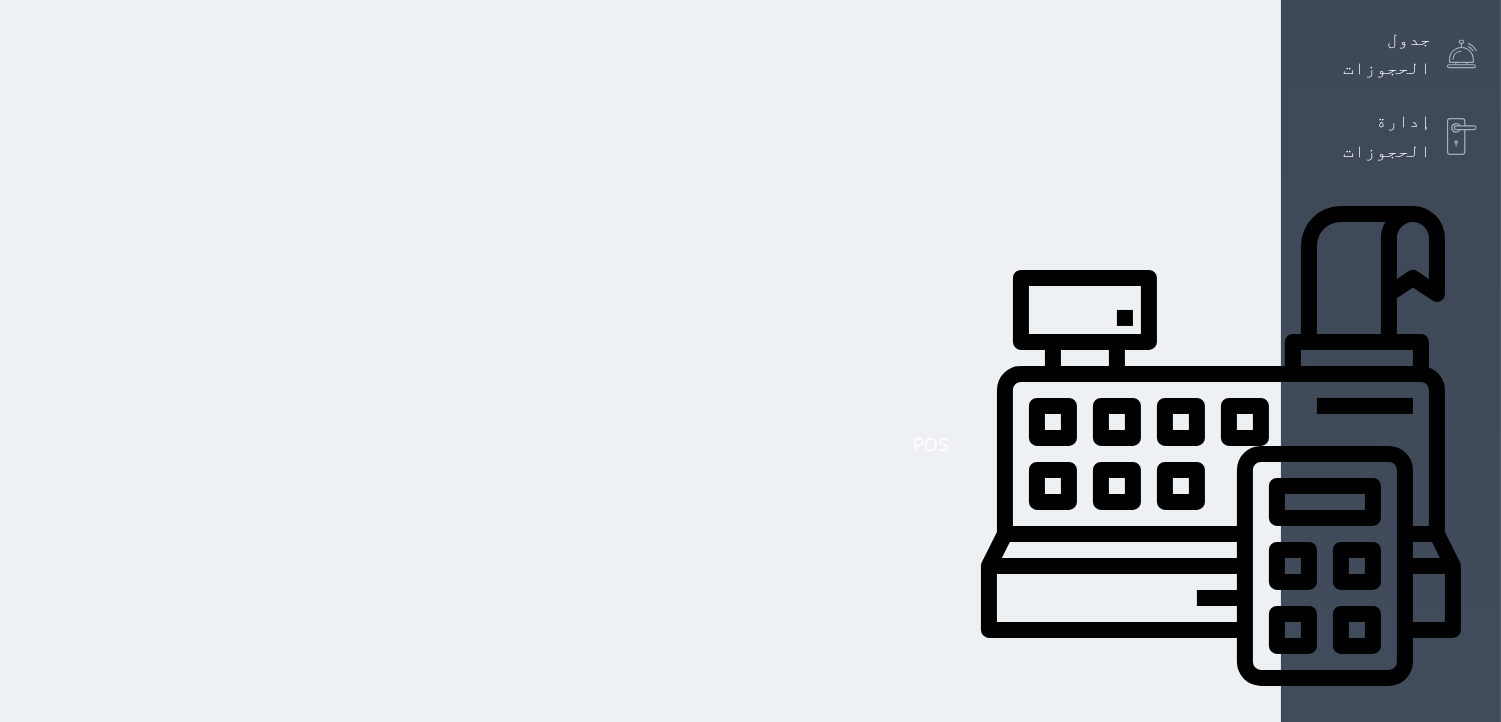 select on "1" 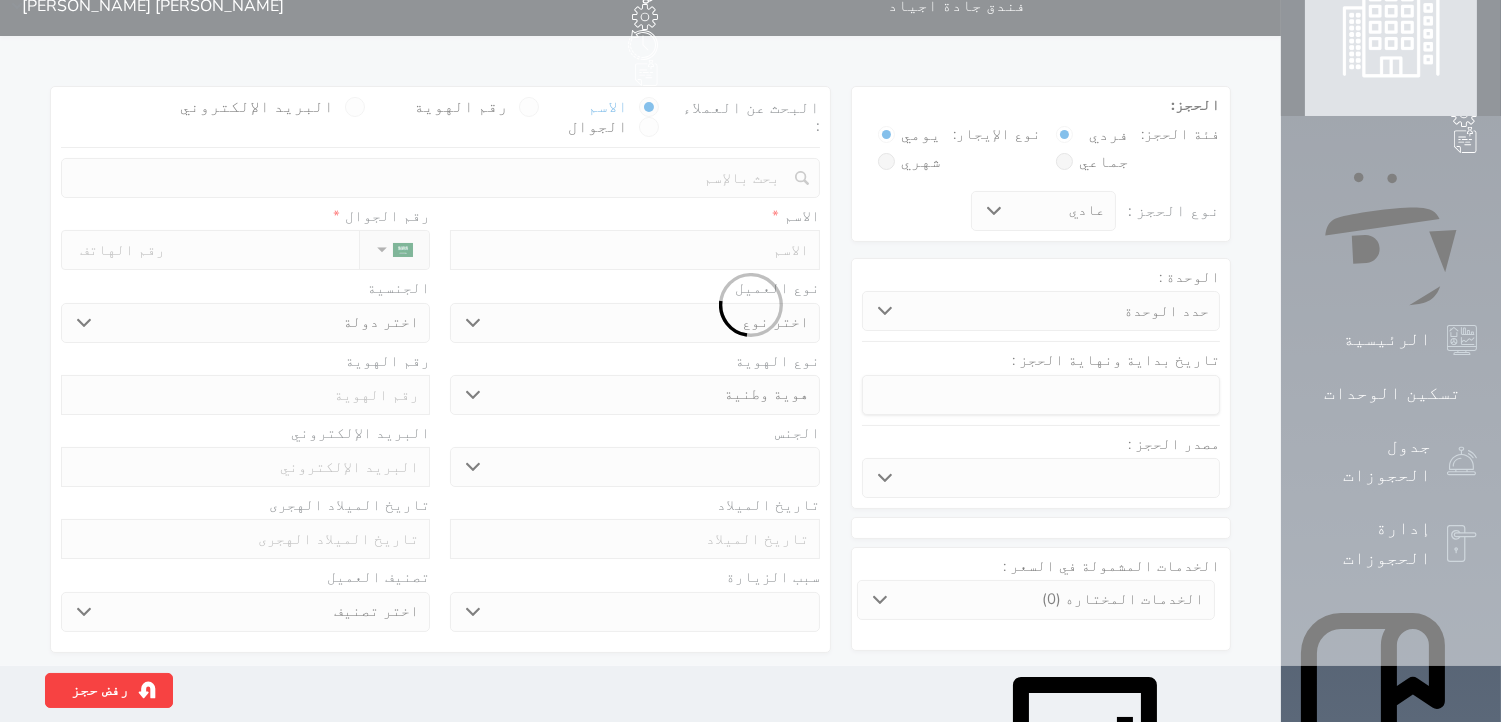 scroll, scrollTop: 7, scrollLeft: 0, axis: vertical 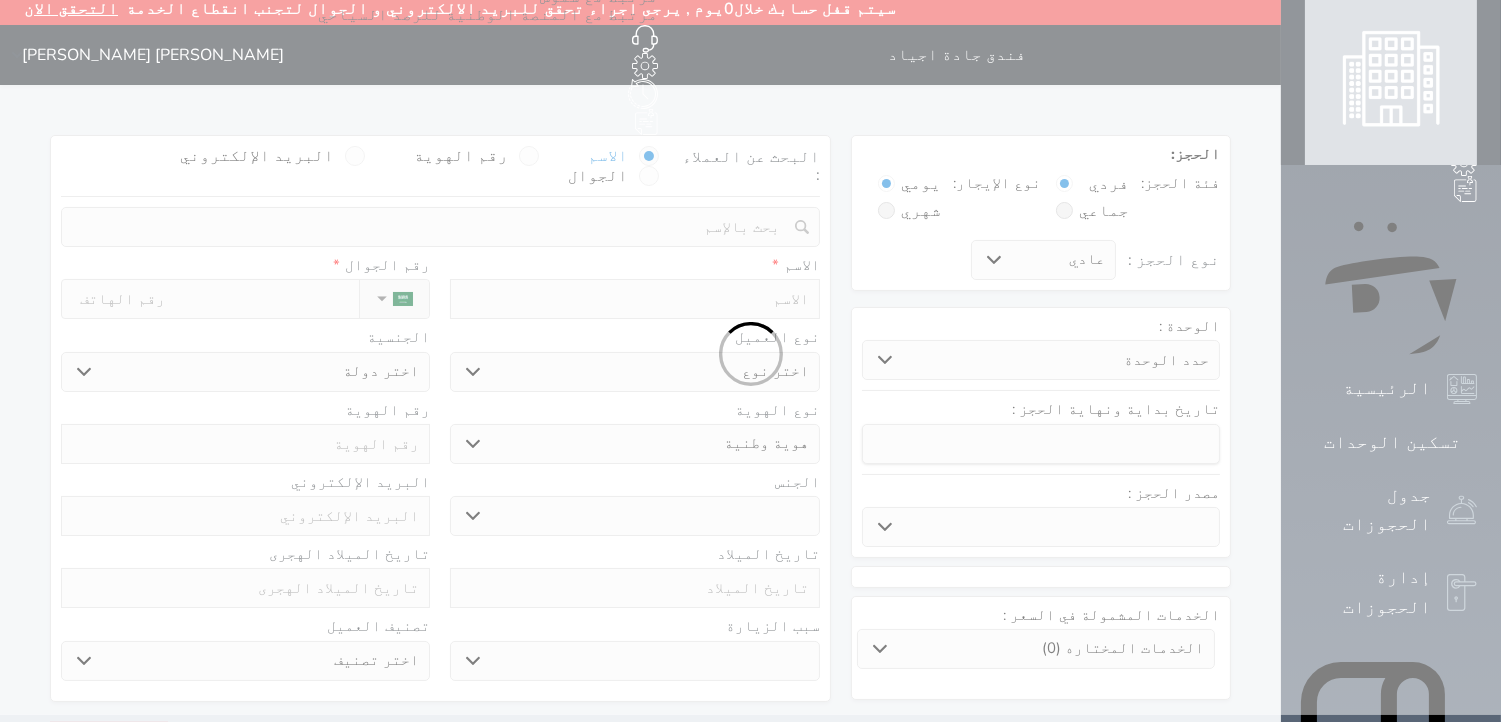 select 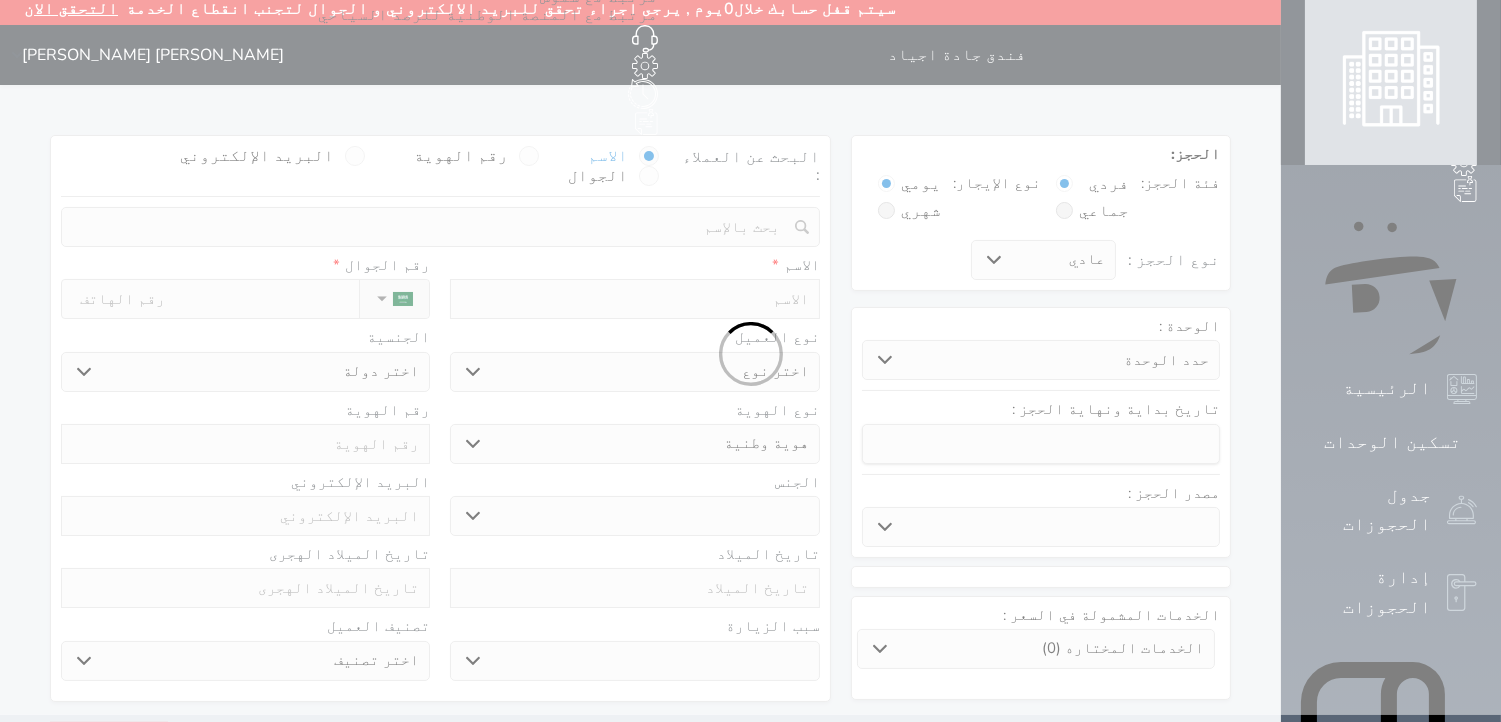 select 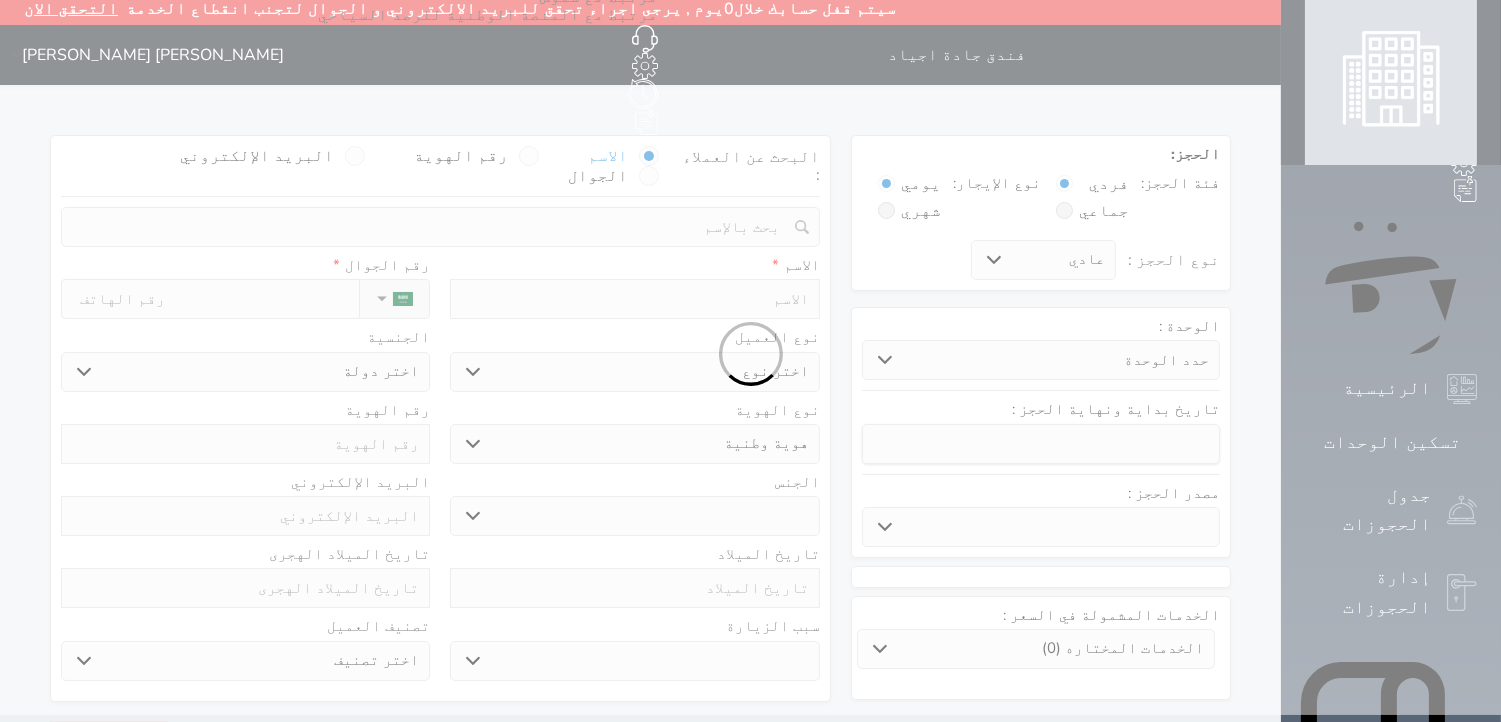 select 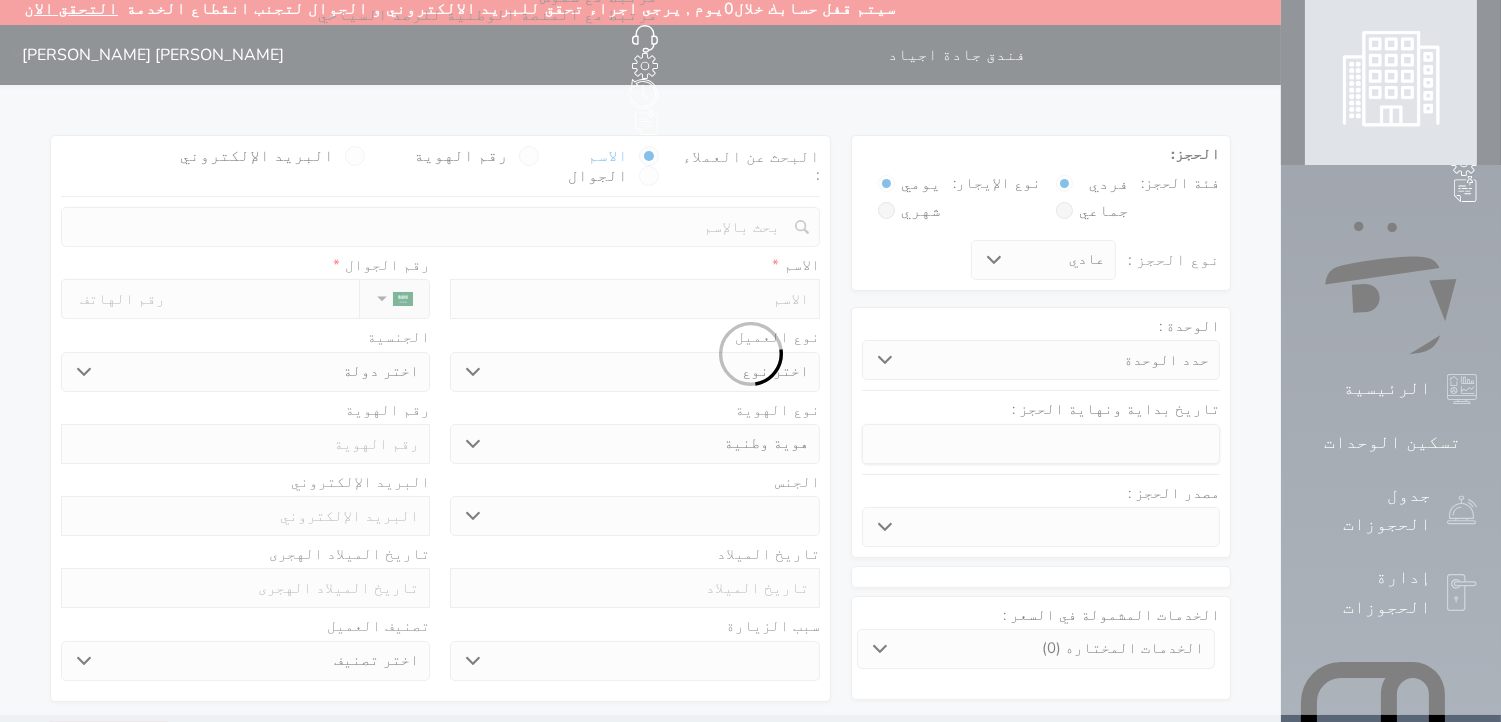 select 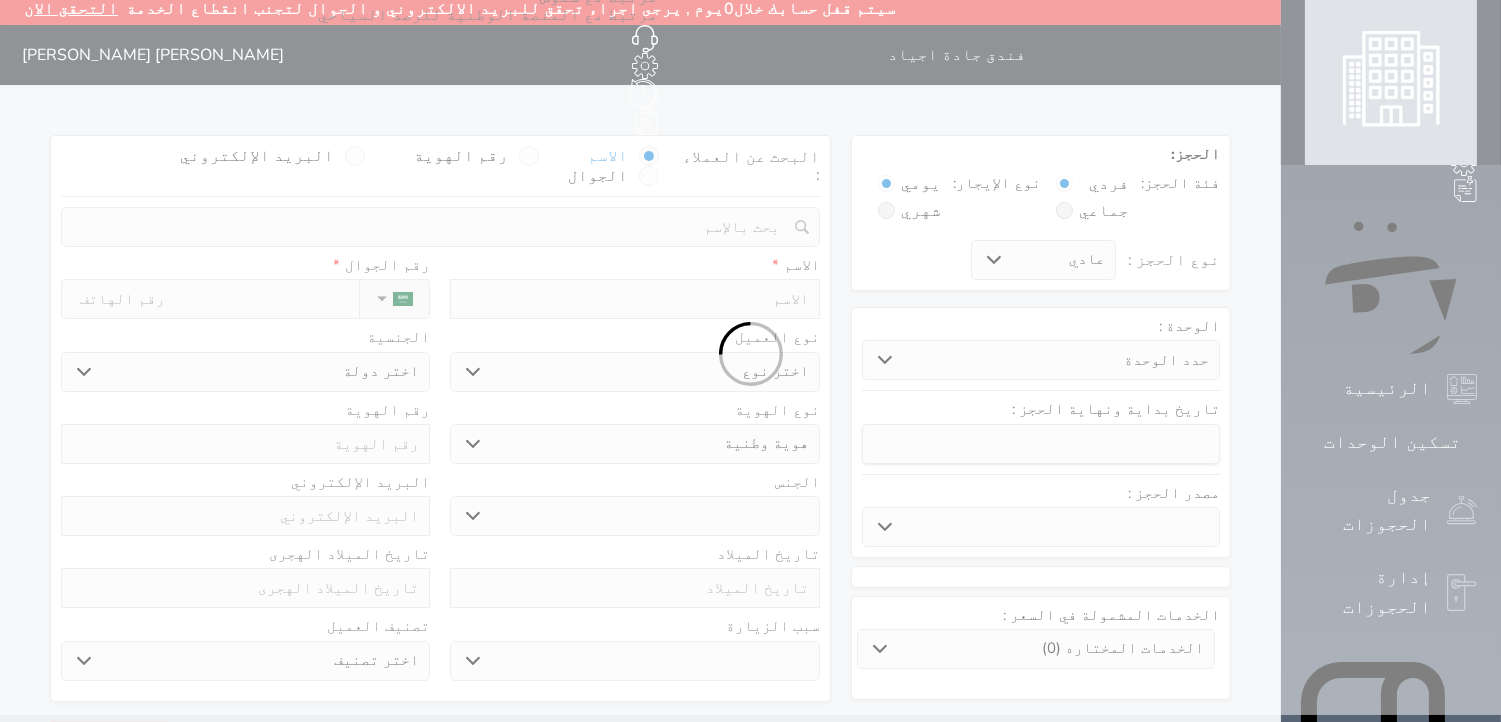 select 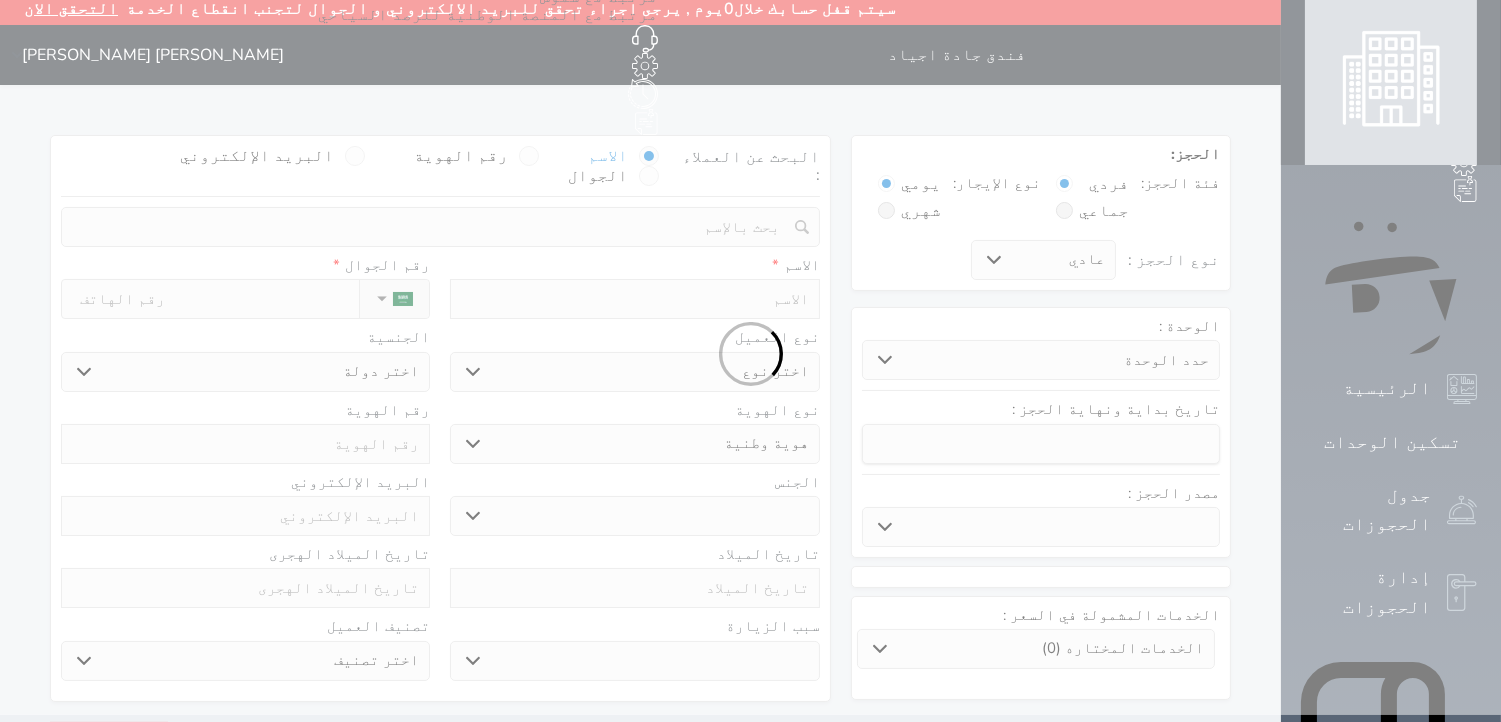 select 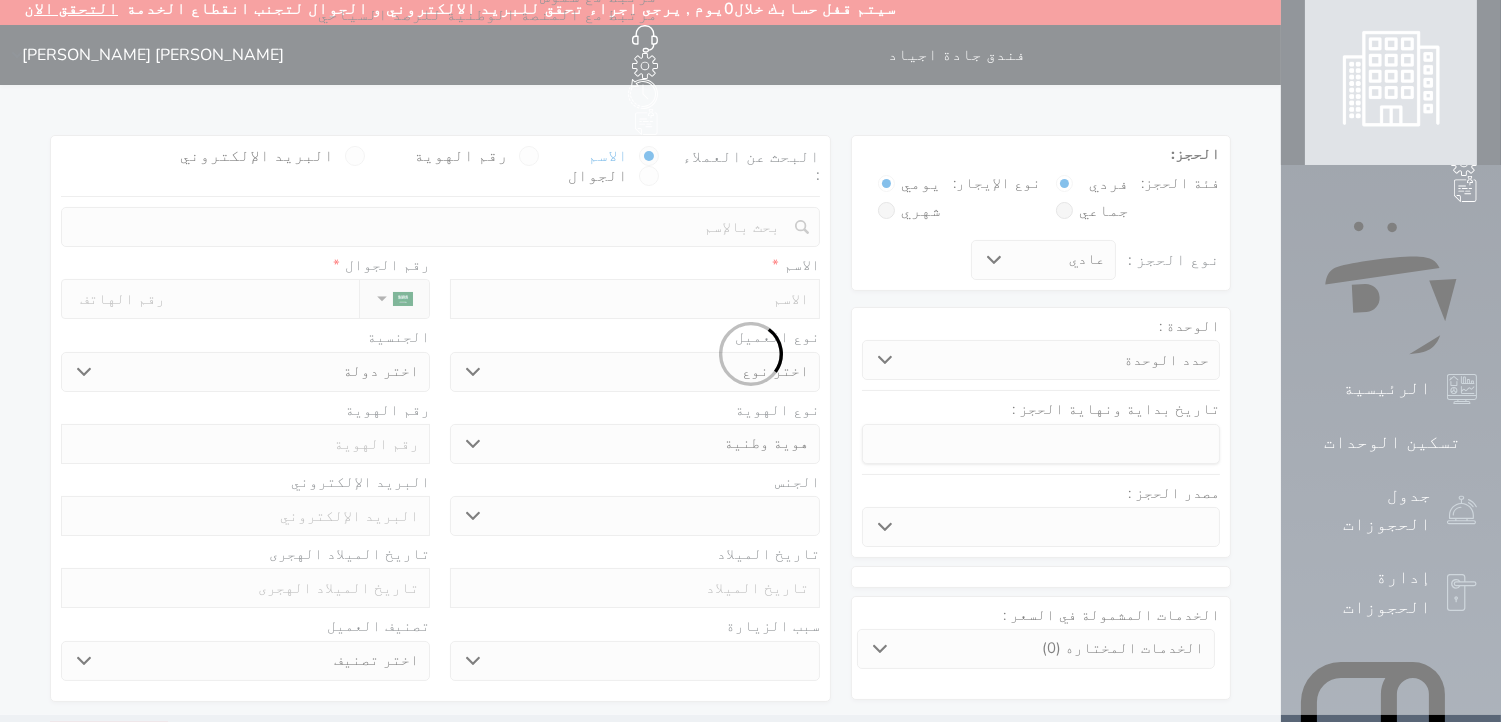 select 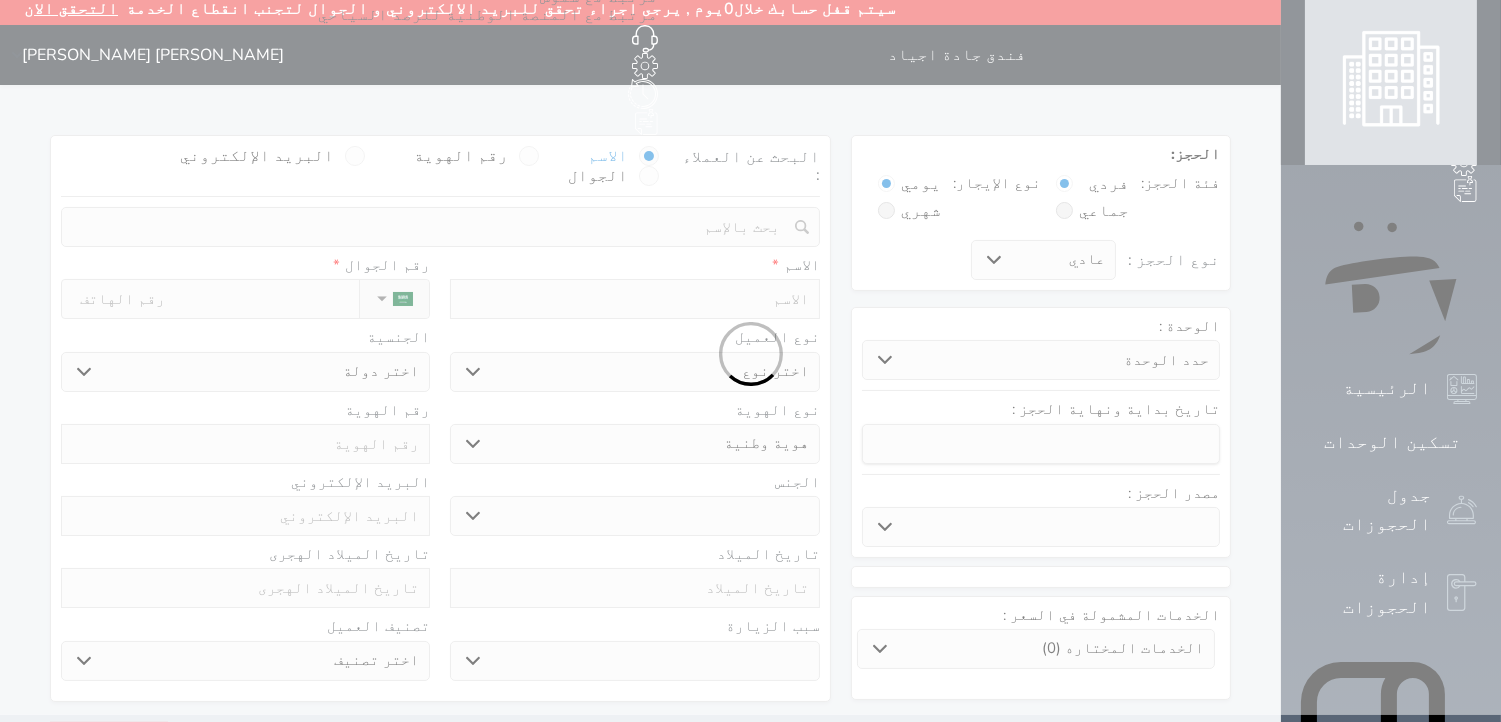 select 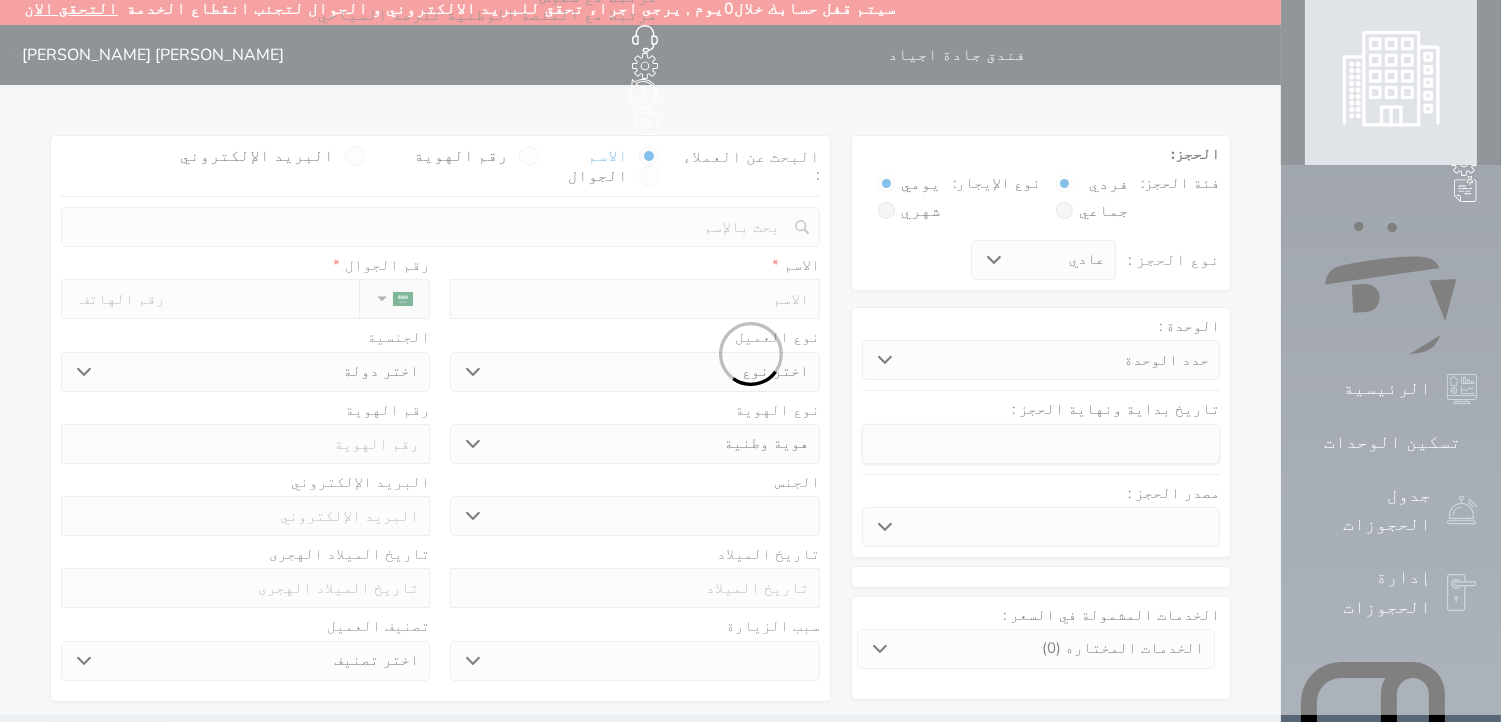scroll, scrollTop: 0, scrollLeft: 0, axis: both 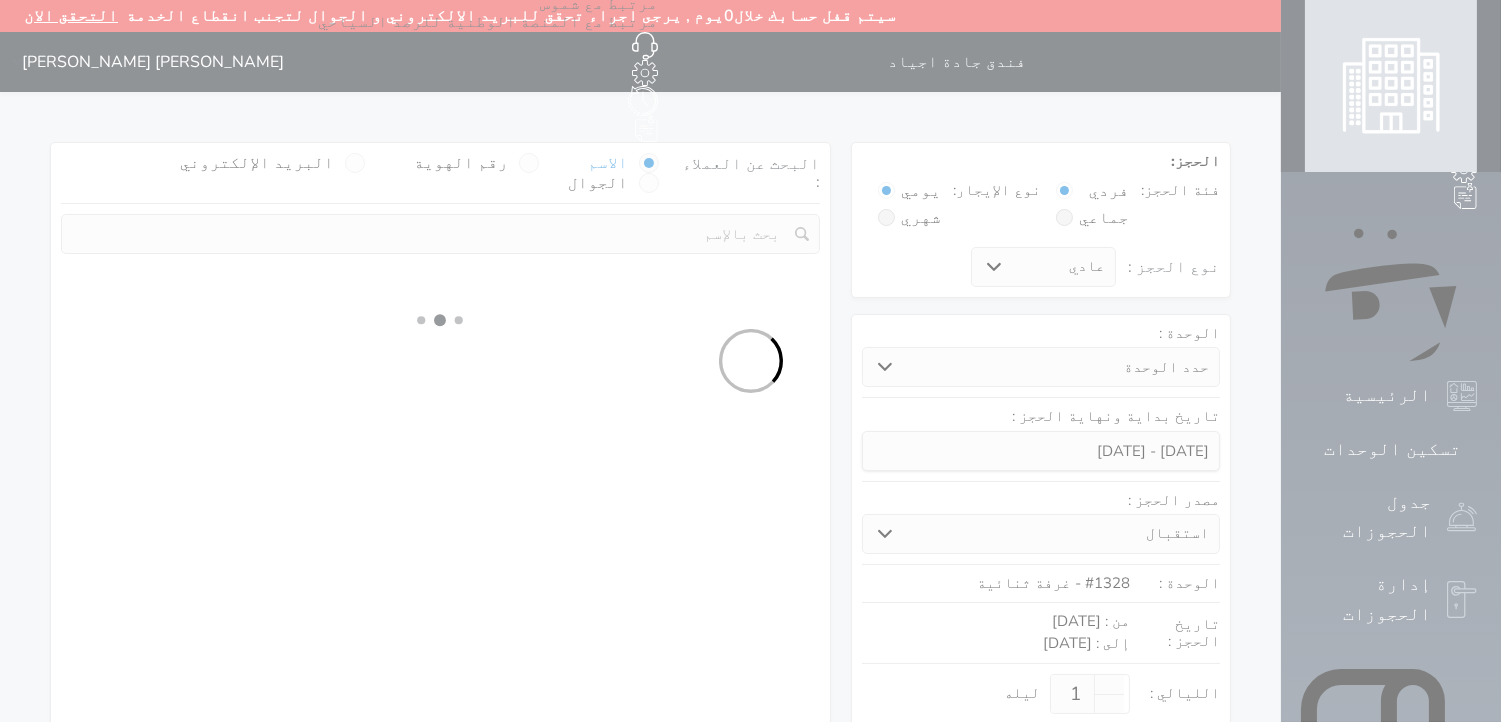 select 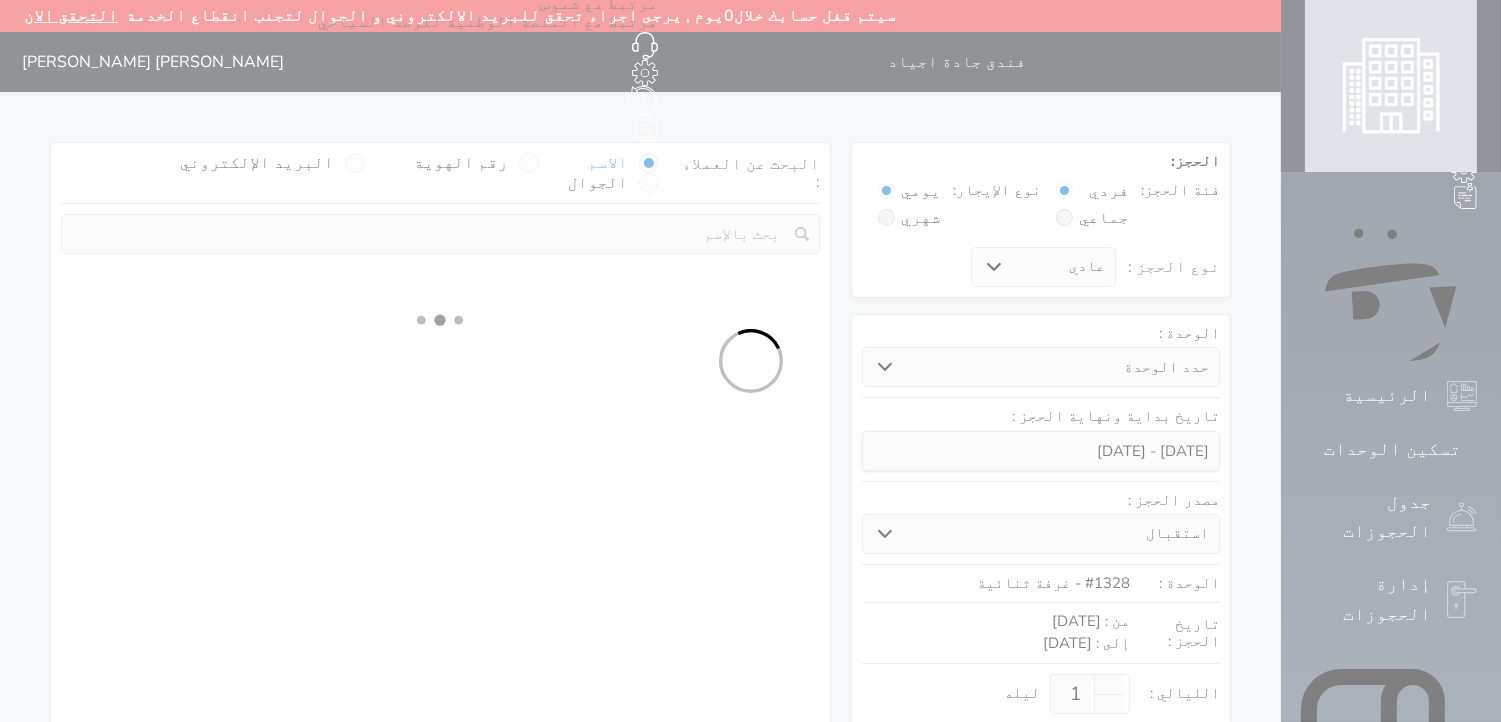 select on "113" 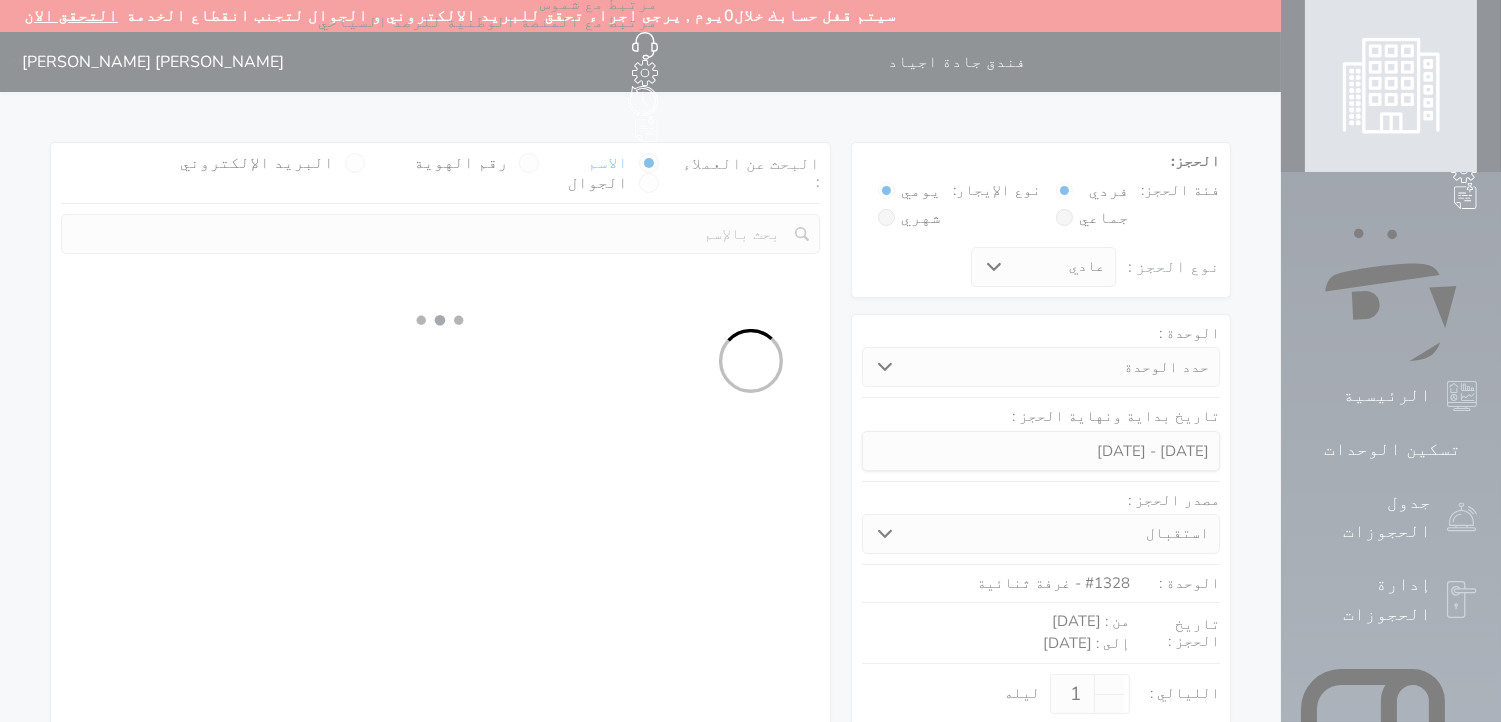 select on "1" 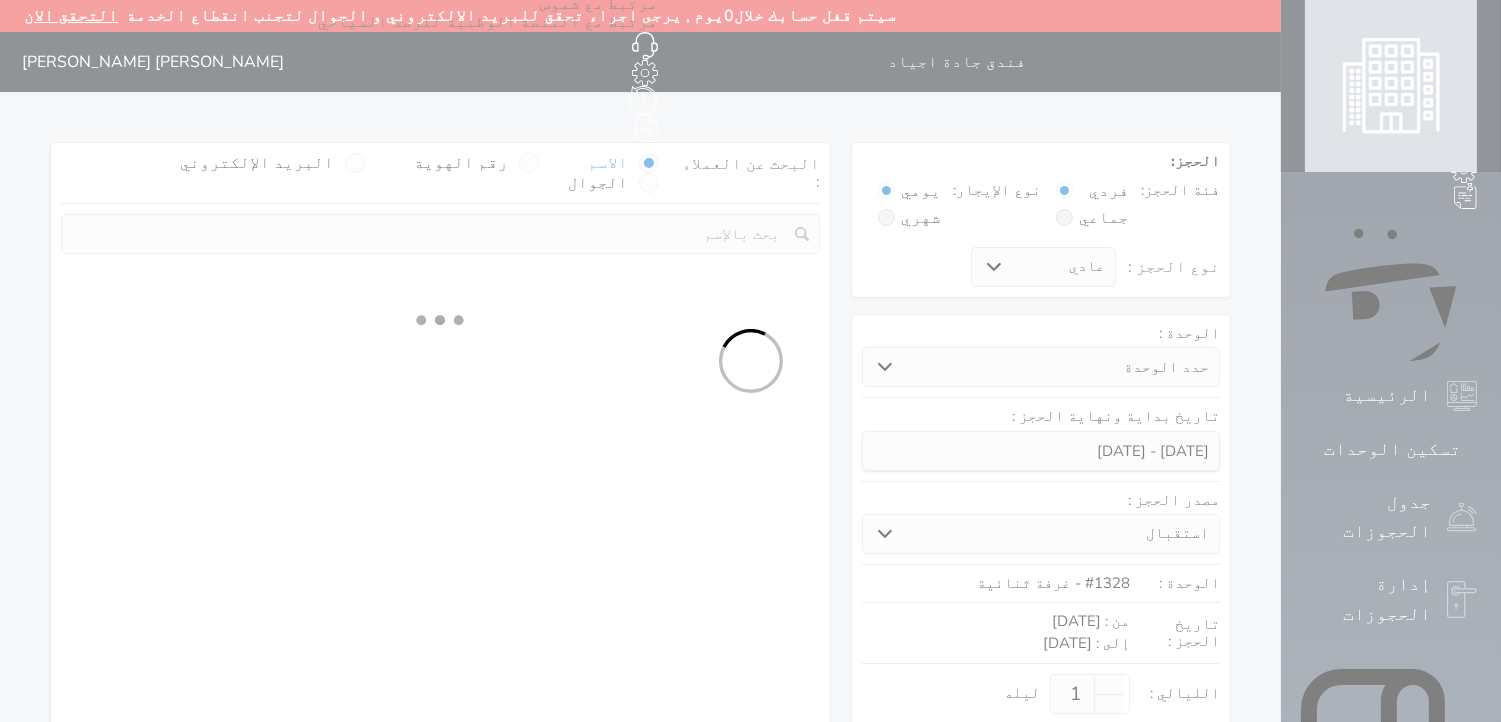 select 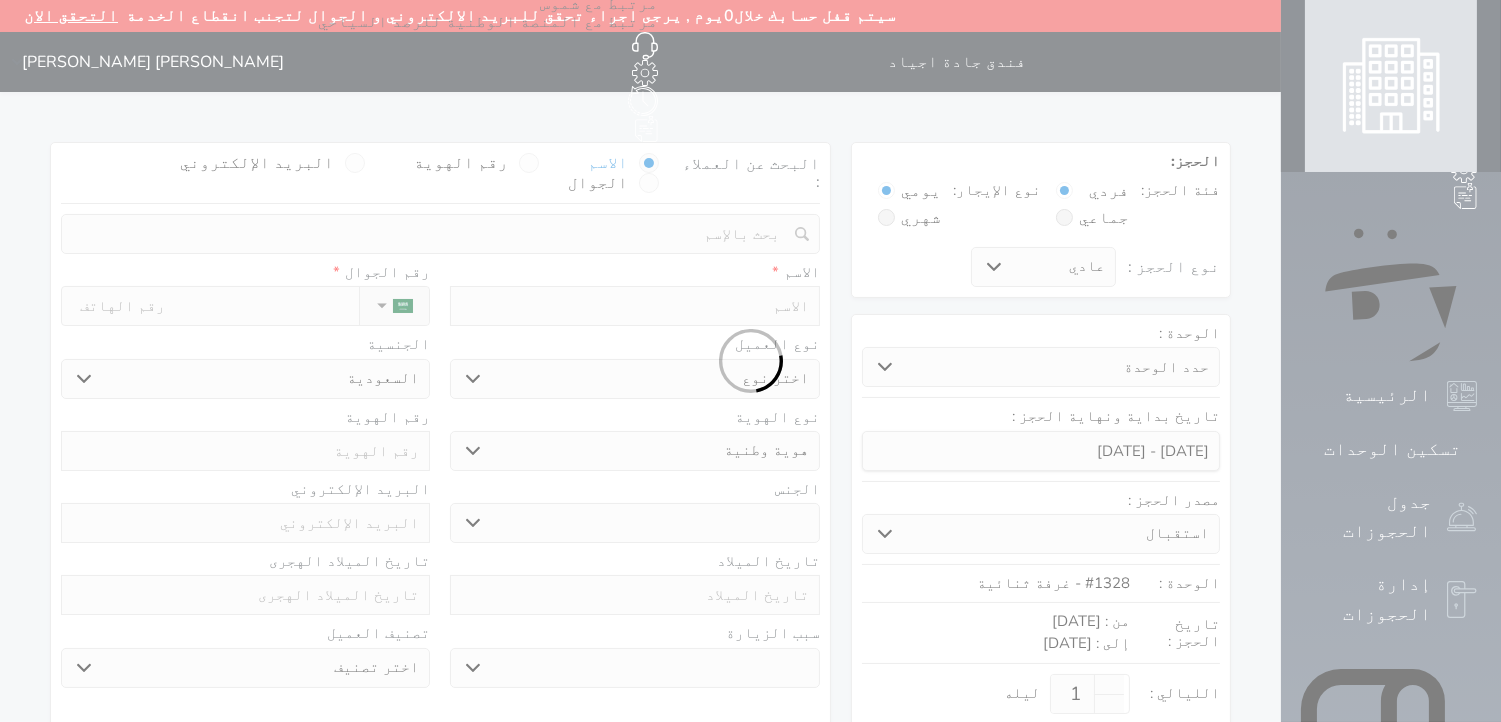 select 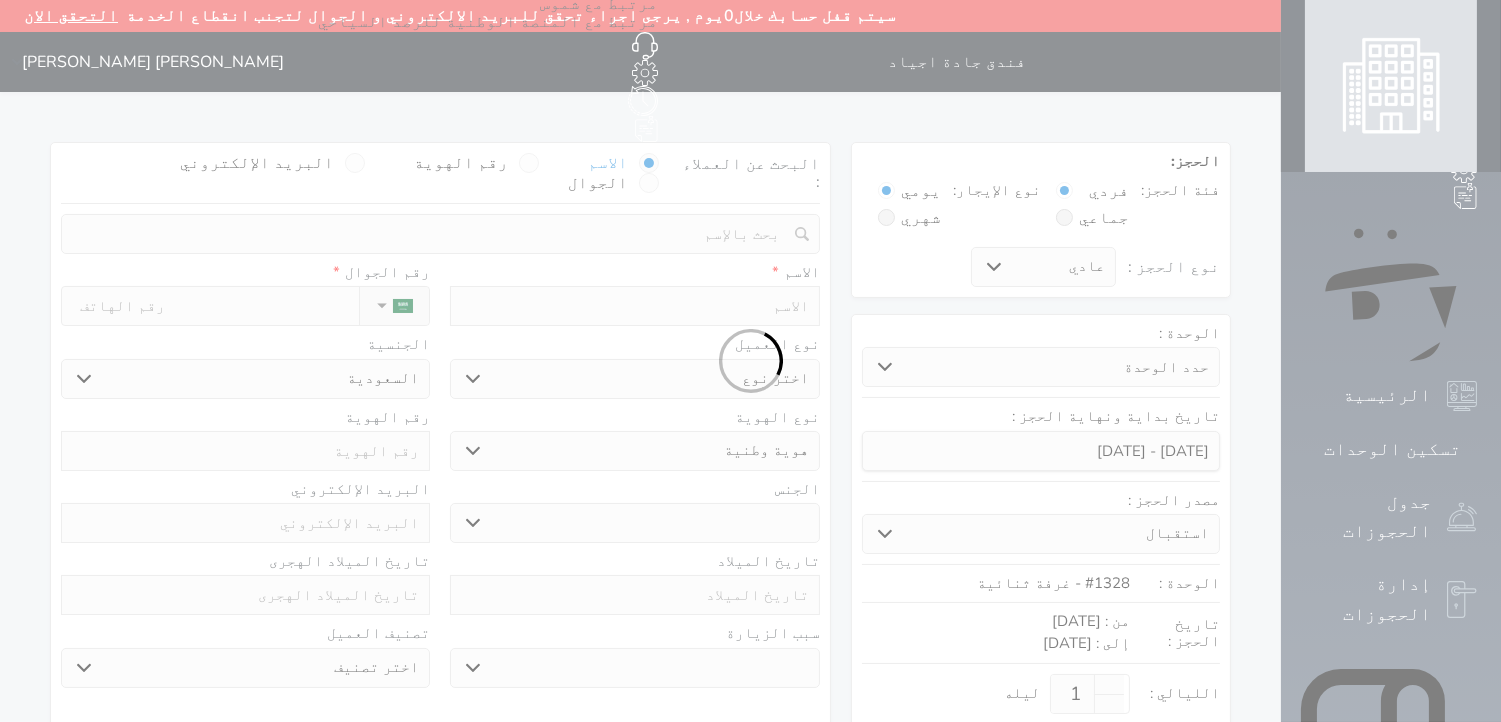 select 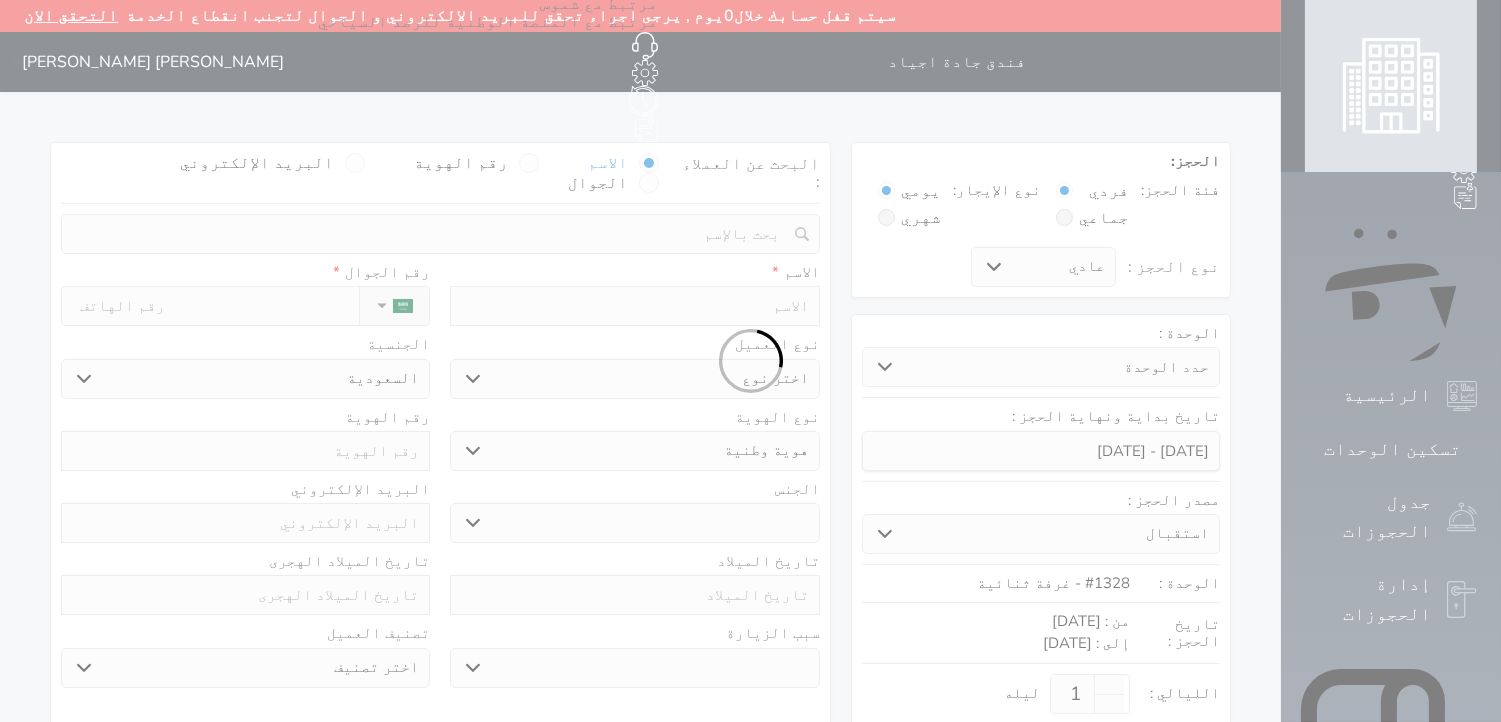 select 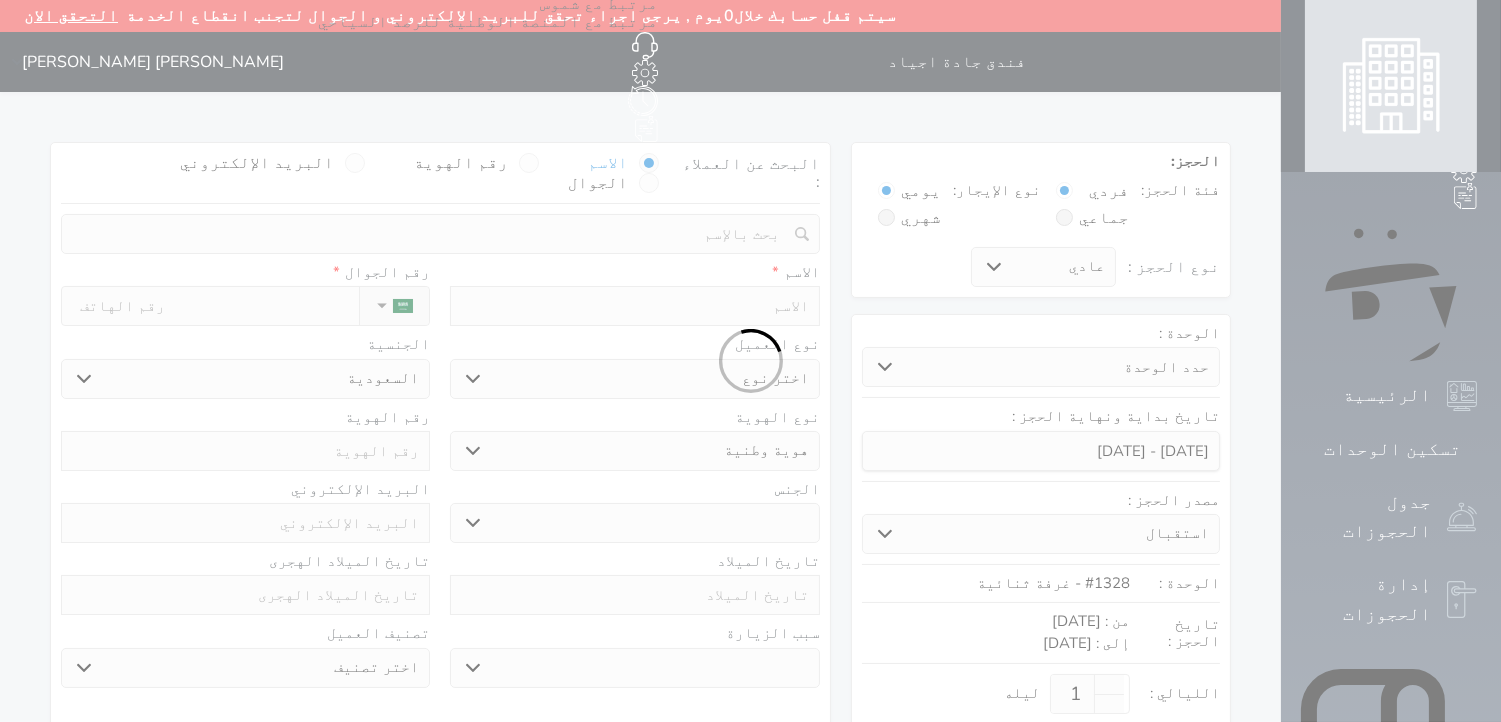 select 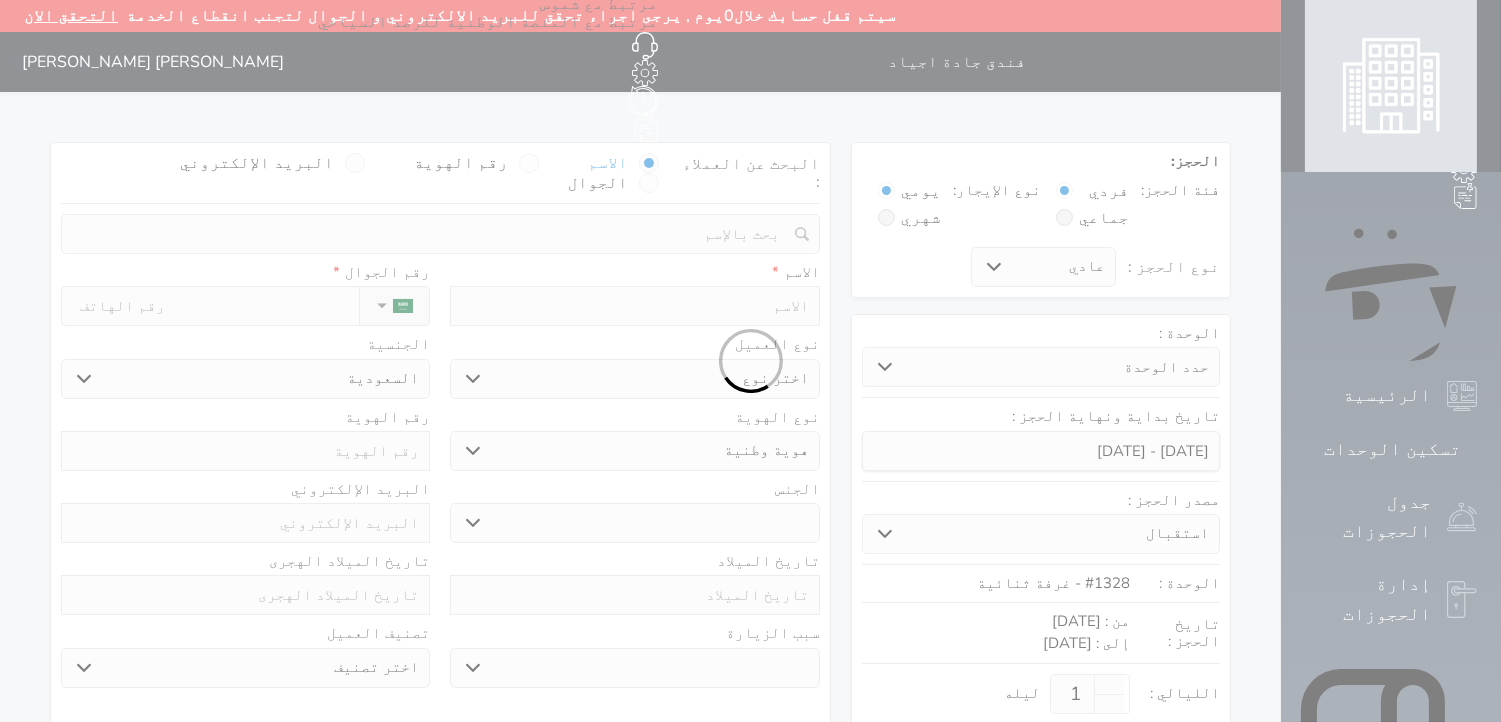 select 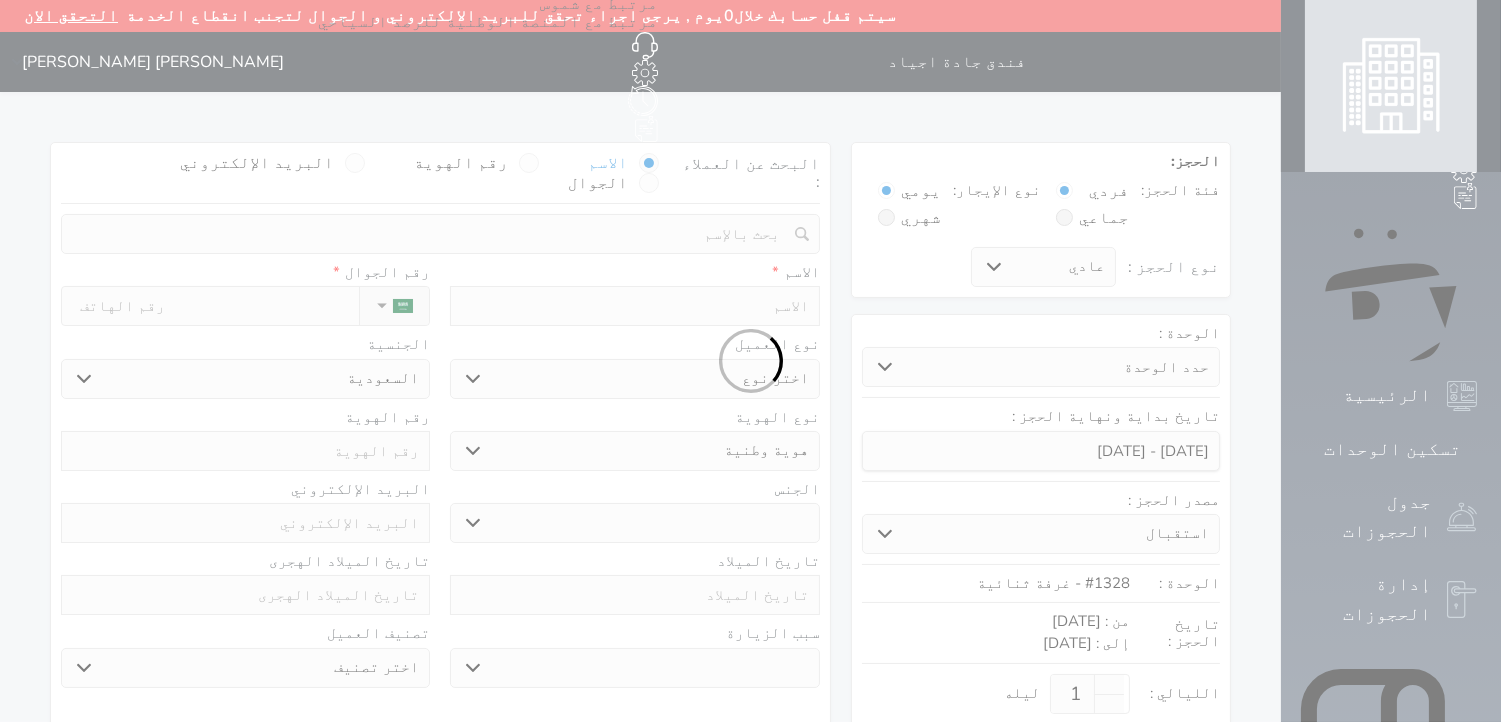 select 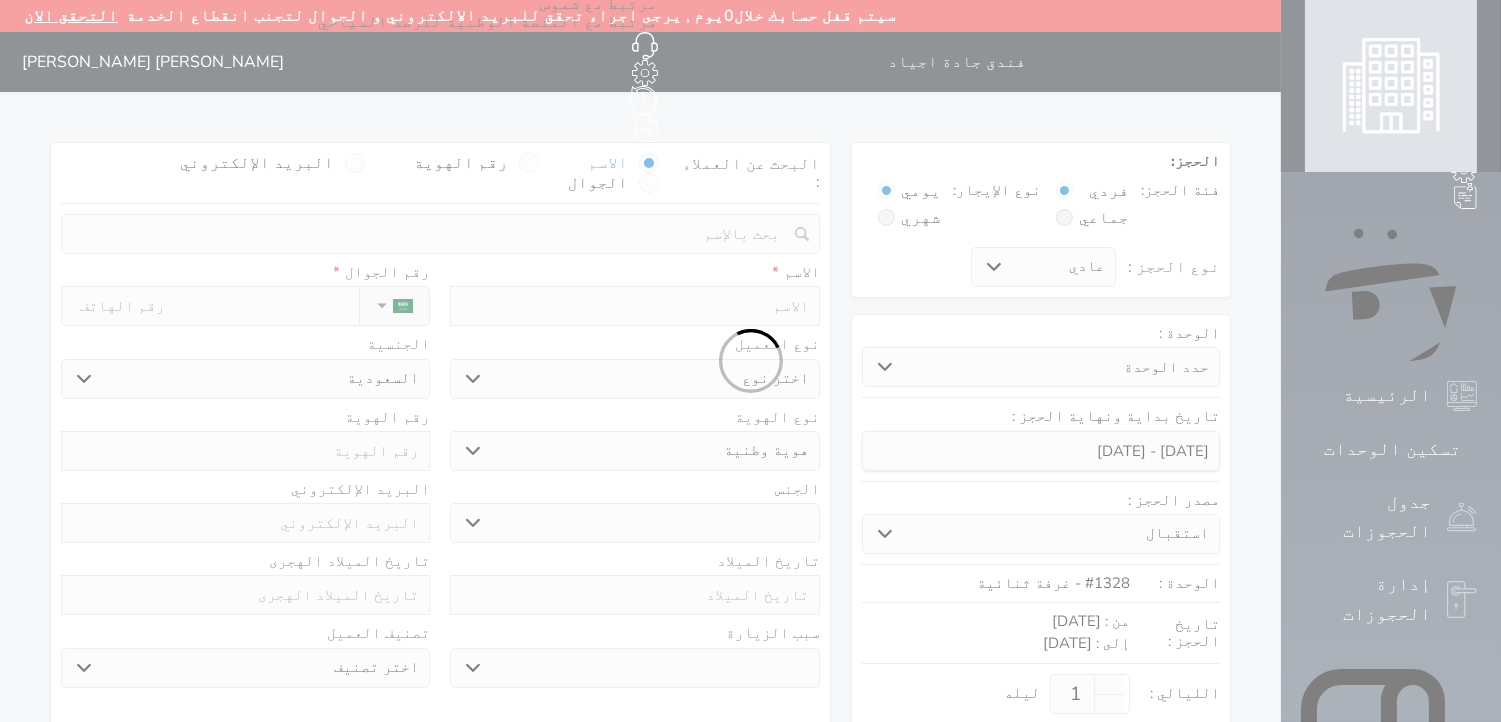 select 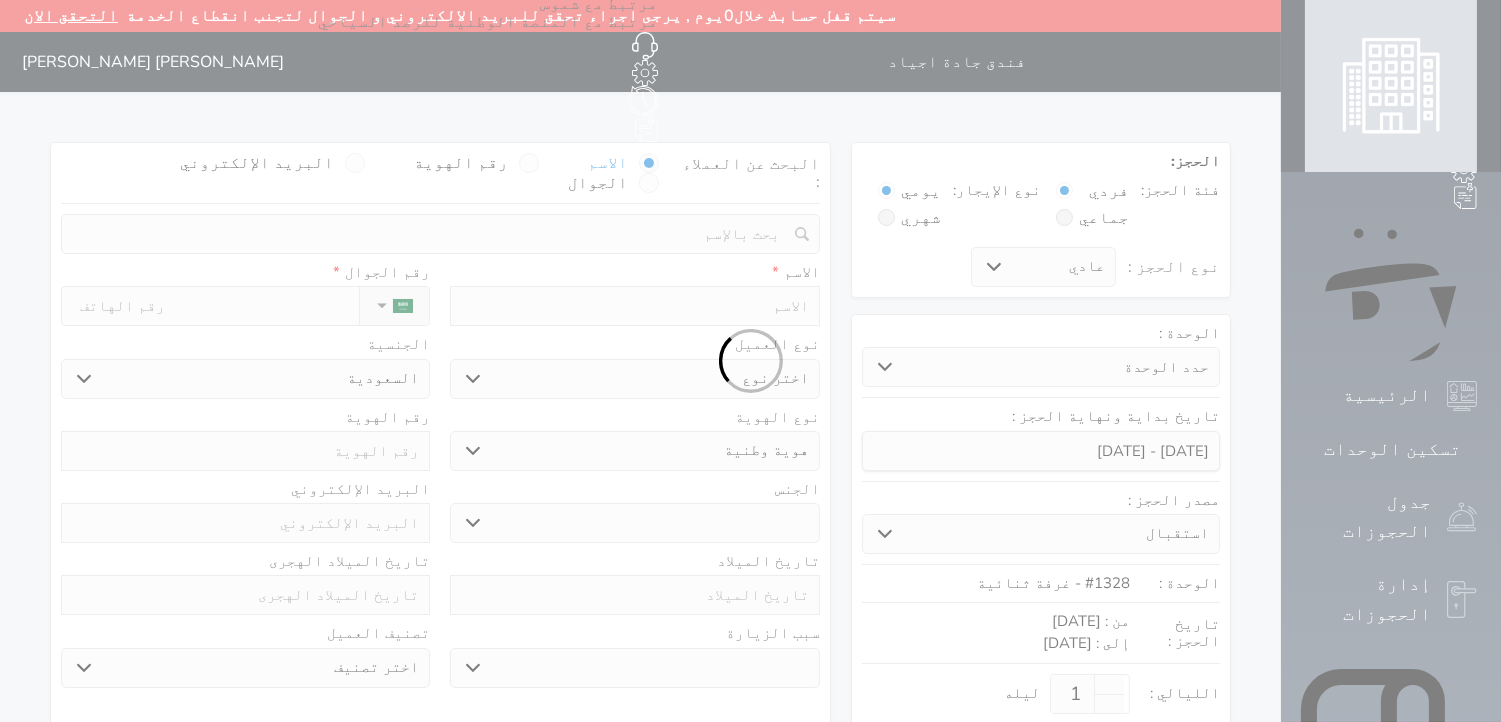 select on "1" 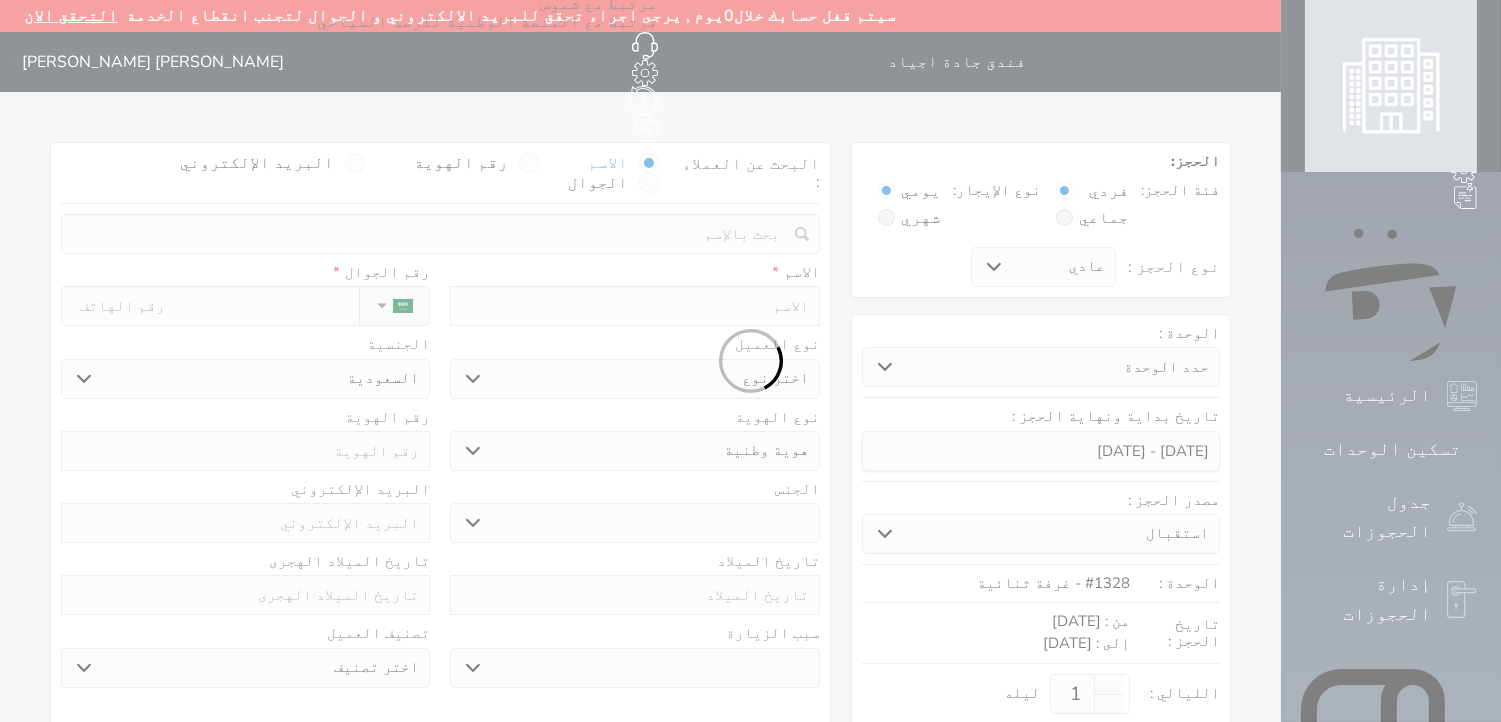 select on "7" 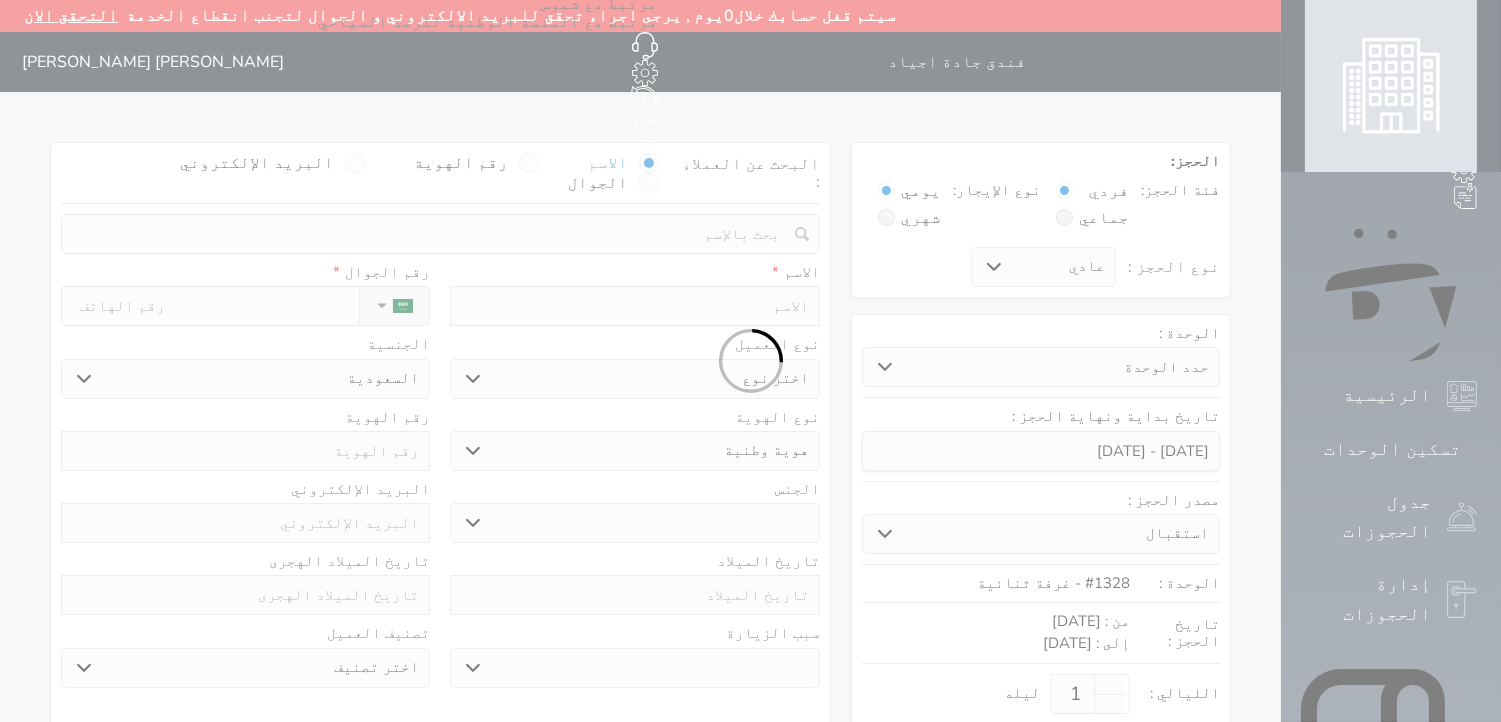select 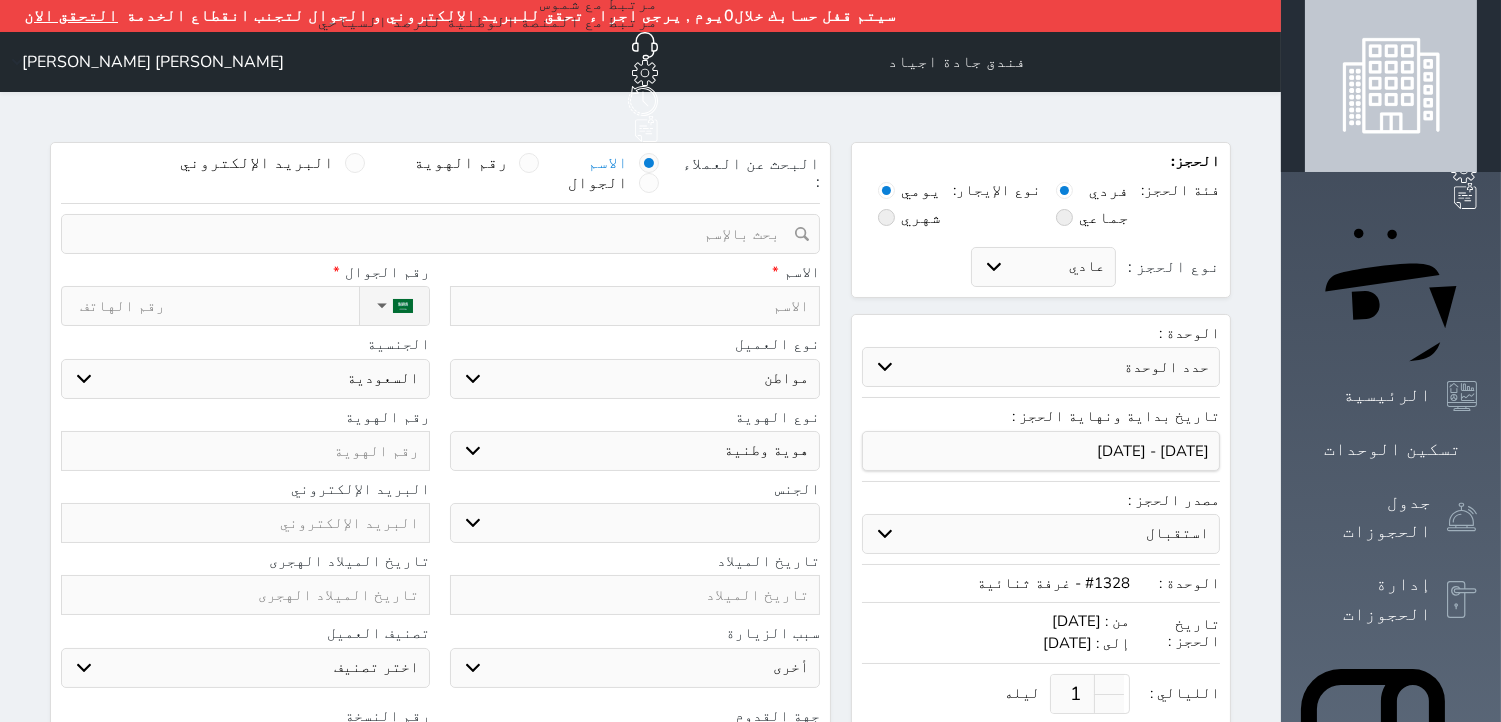 click at bounding box center (634, 306) 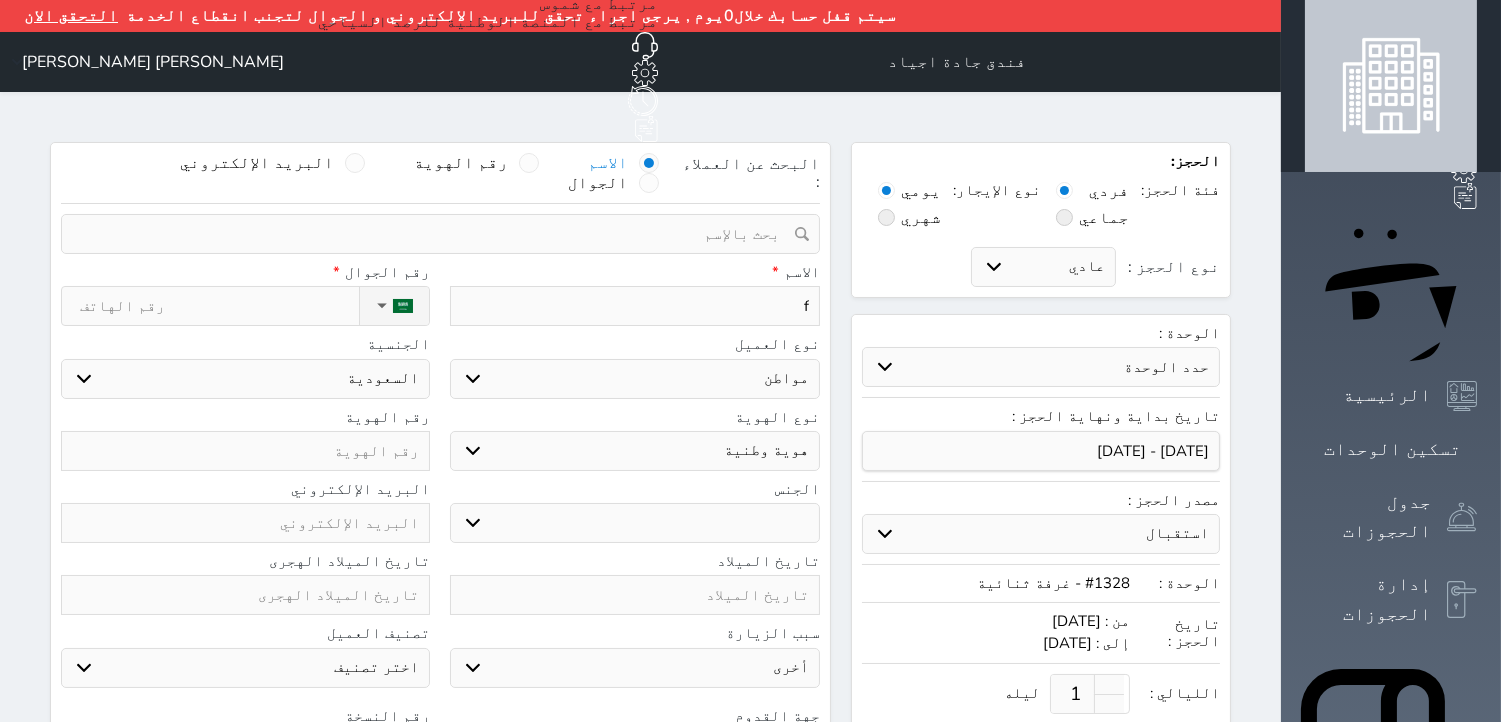 type 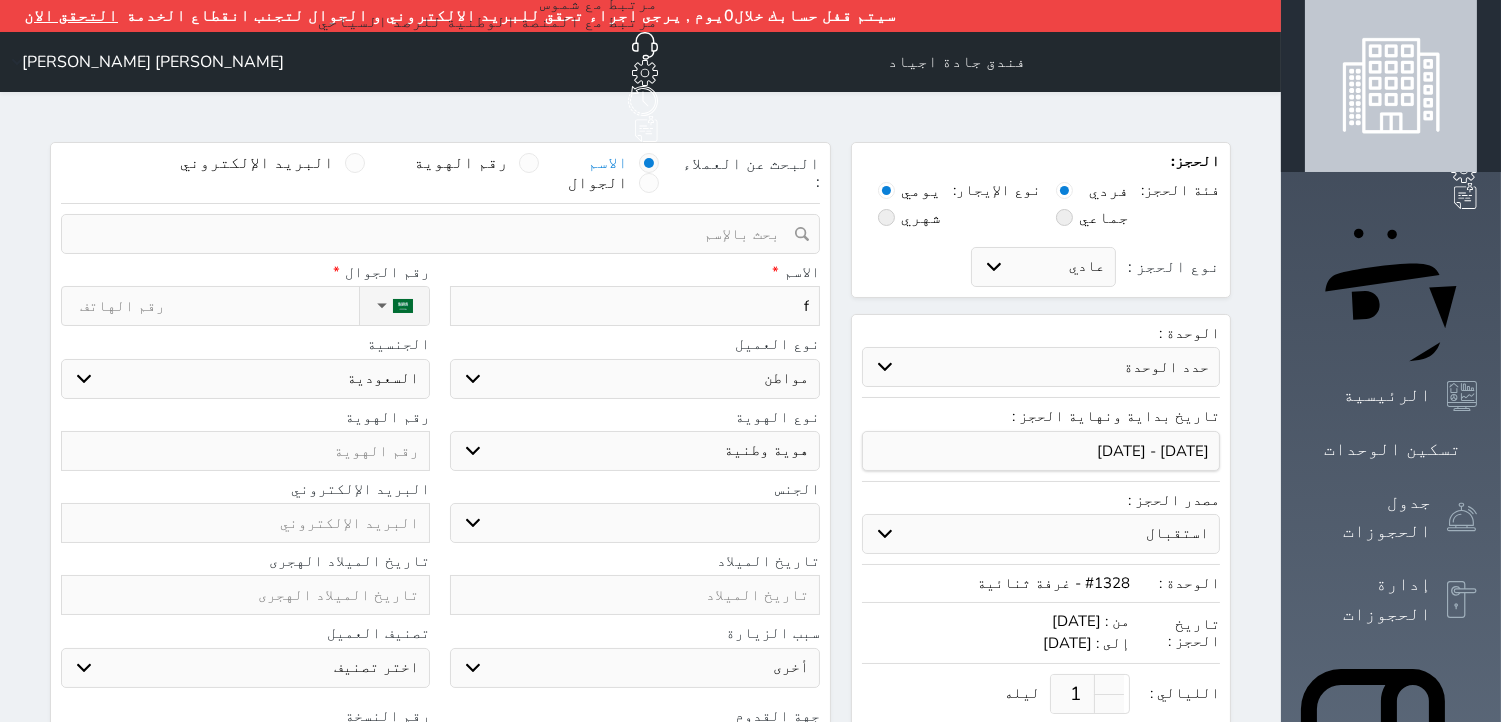select 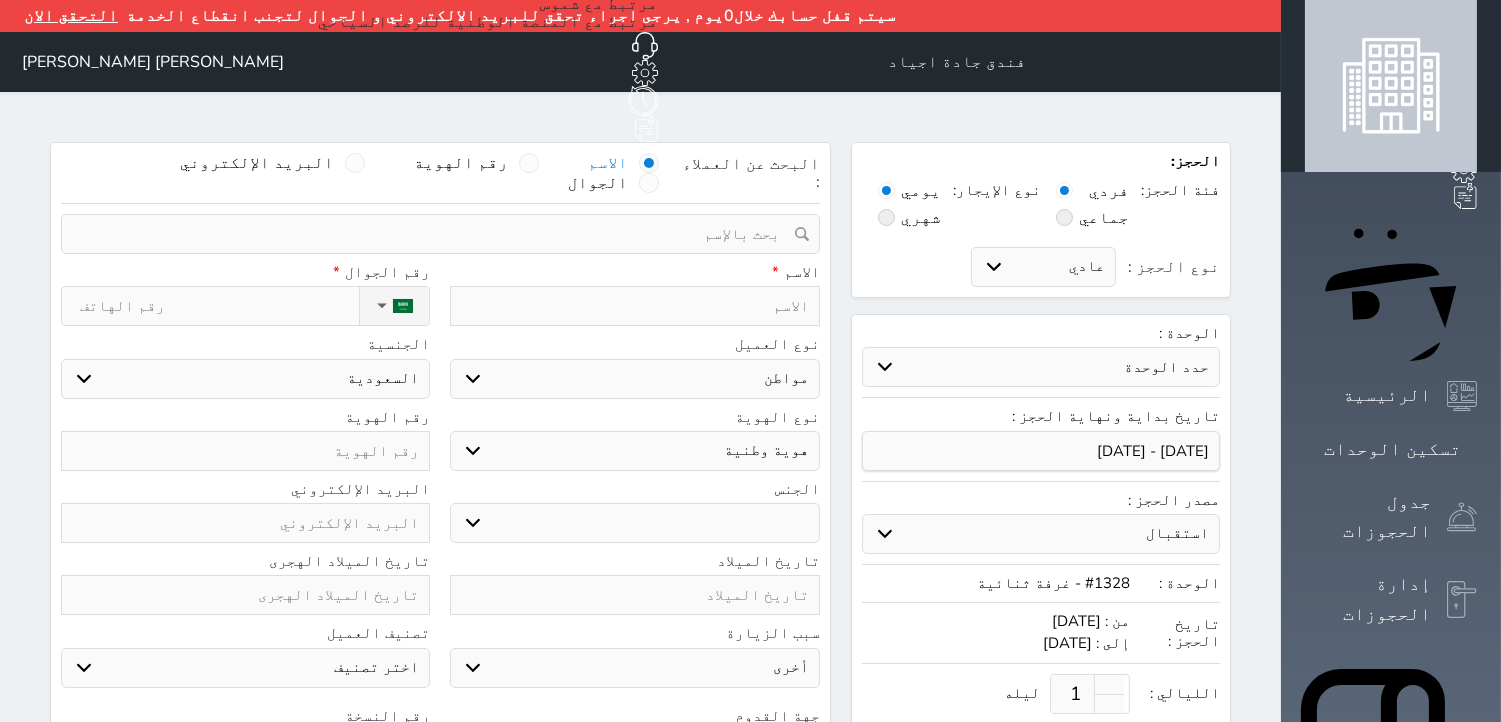 click on "[PERSON_NAME] [PERSON_NAME]" at bounding box center (153, 62) 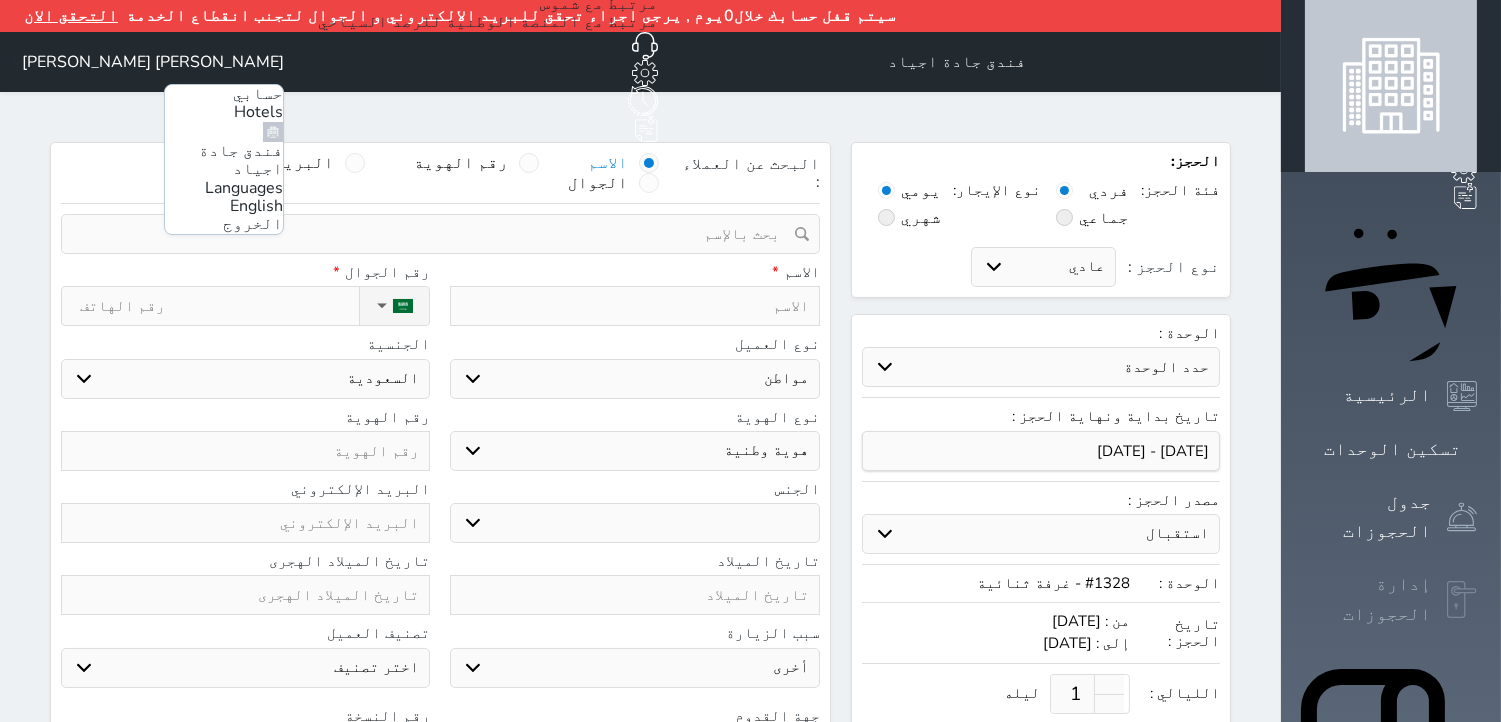 drag, startPoint x: 1410, startPoint y: 190, endPoint x: 1434, endPoint y: 366, distance: 177.62883 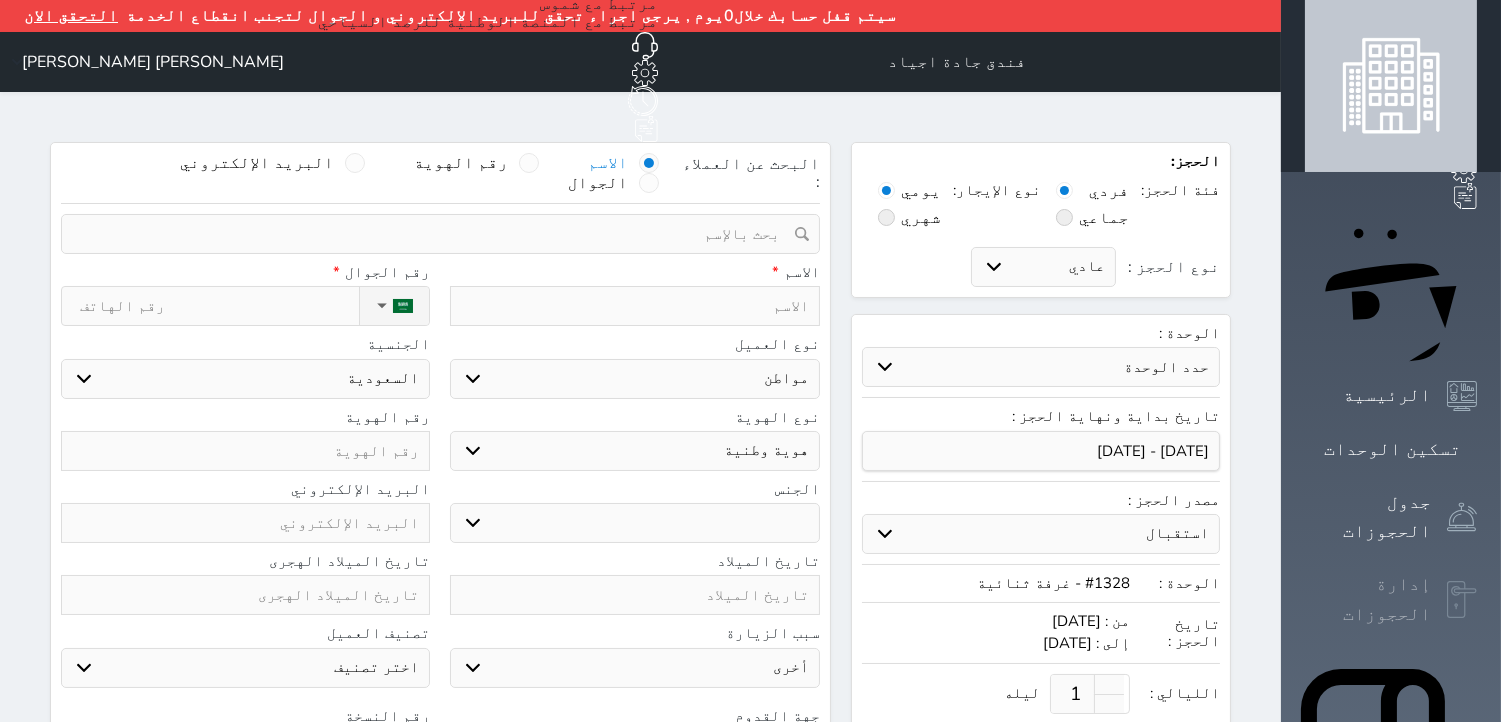 click 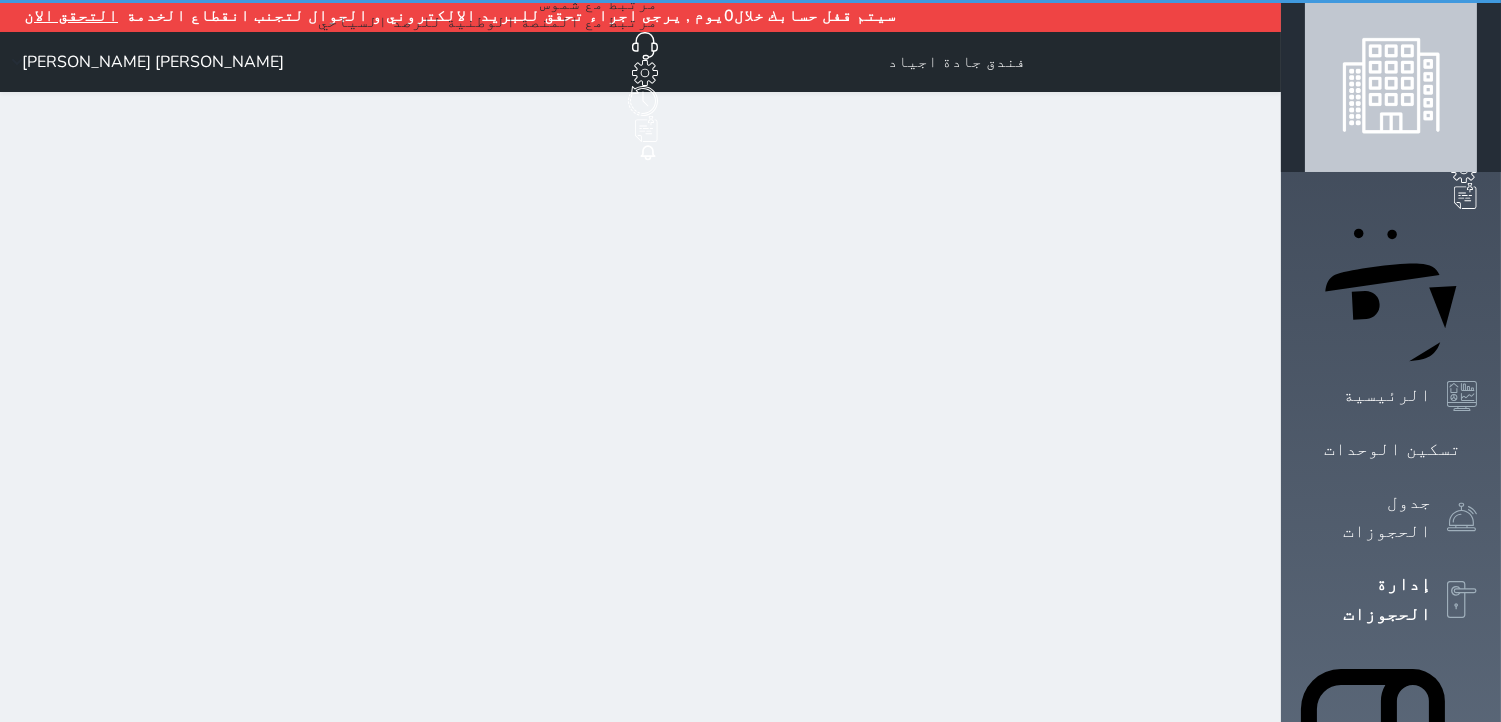 select on "open_all" 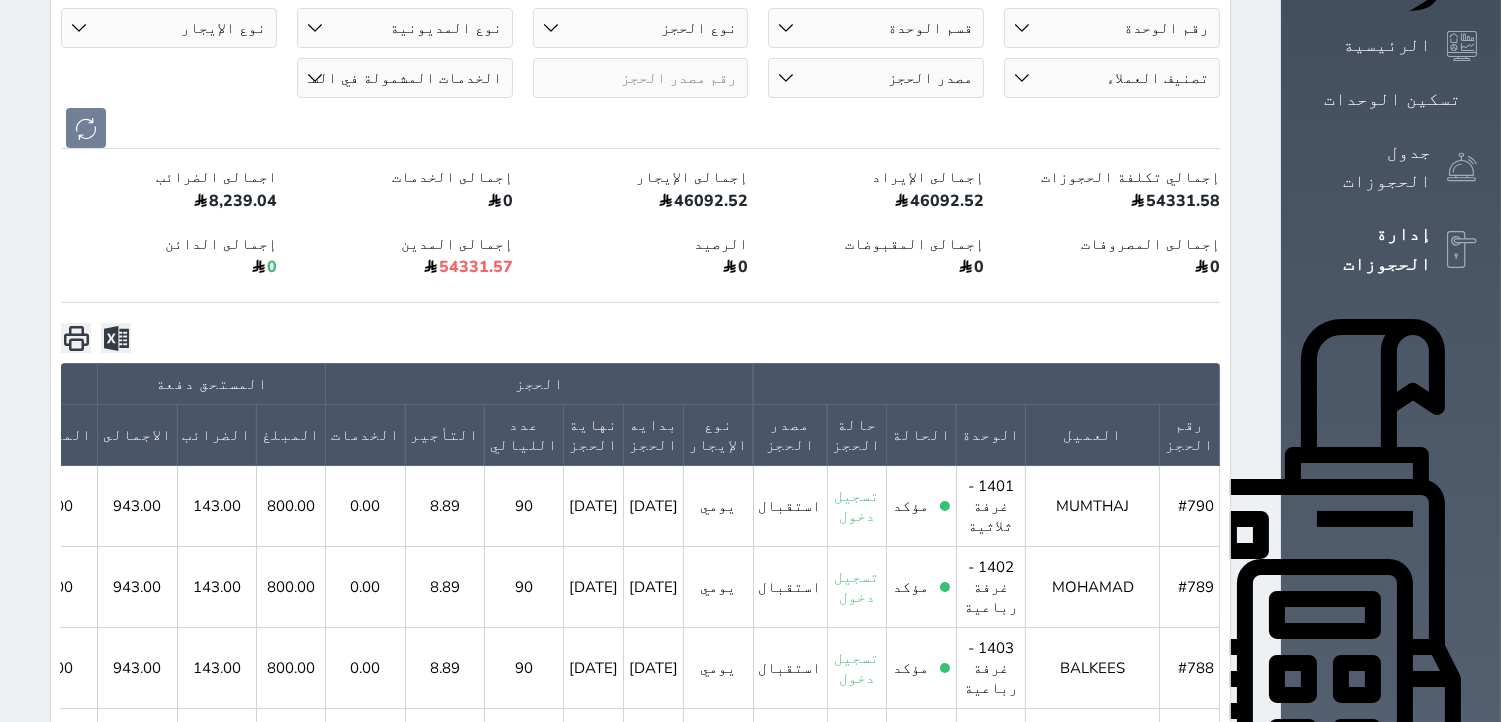 scroll, scrollTop: 0, scrollLeft: 0, axis: both 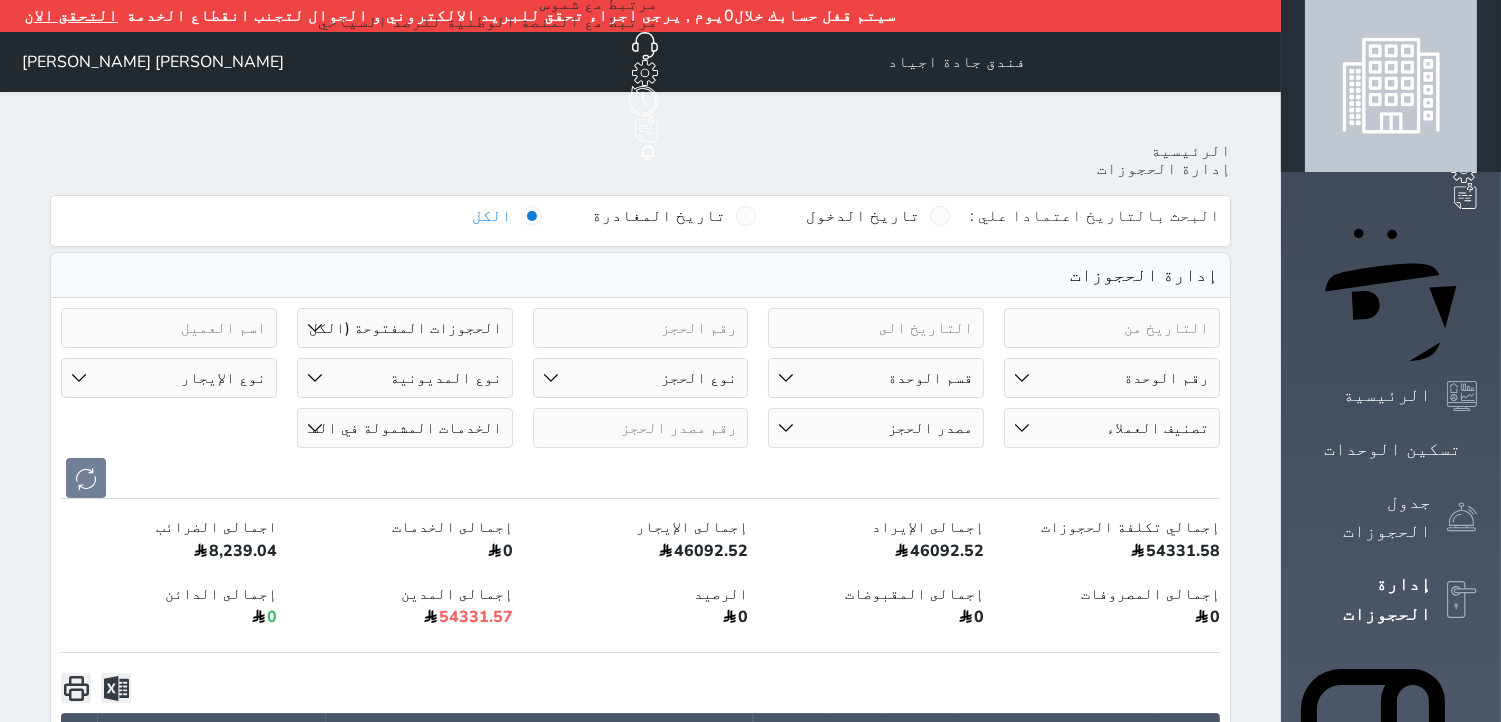click on "[PERSON_NAME] [PERSON_NAME]" at bounding box center (153, 62) 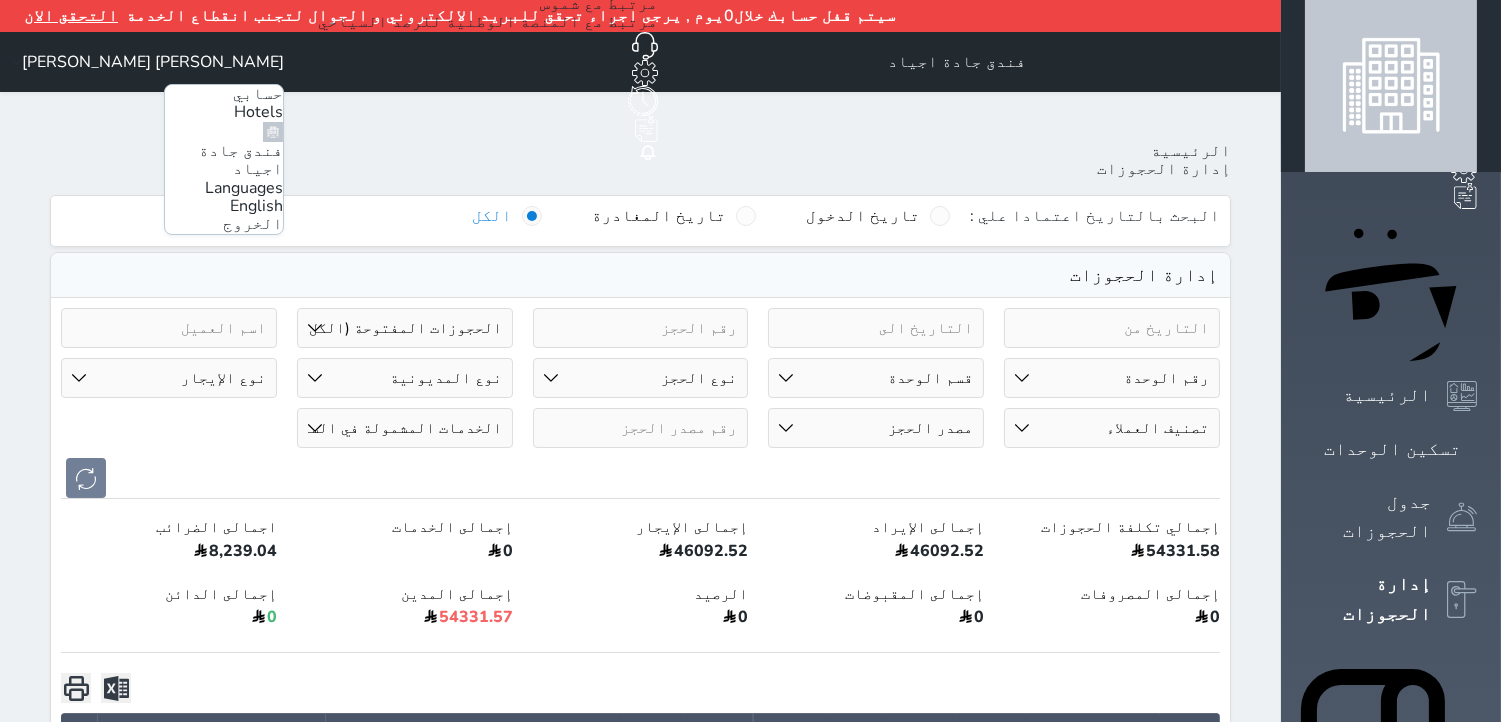 click on "[PERSON_NAME] [PERSON_NAME]" at bounding box center [153, 62] 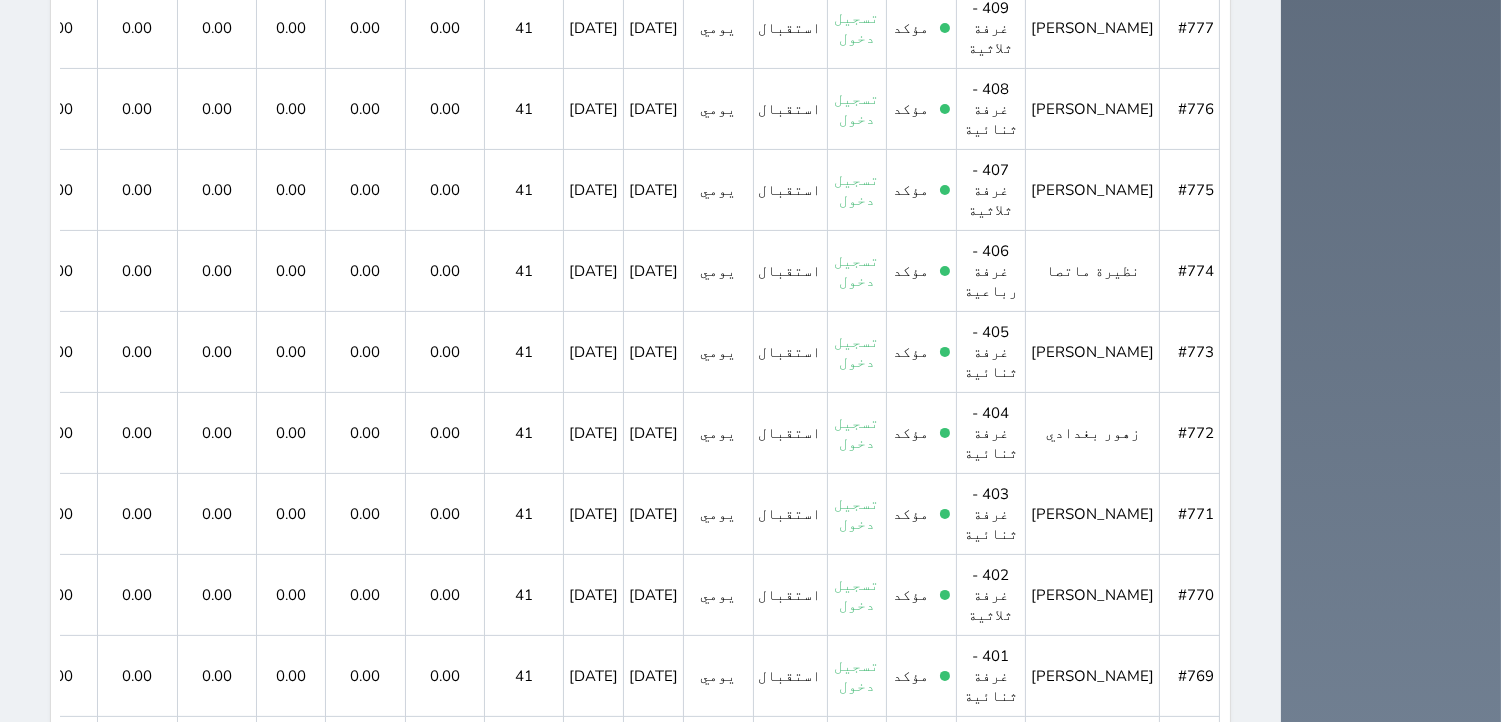 scroll, scrollTop: 1704, scrollLeft: 0, axis: vertical 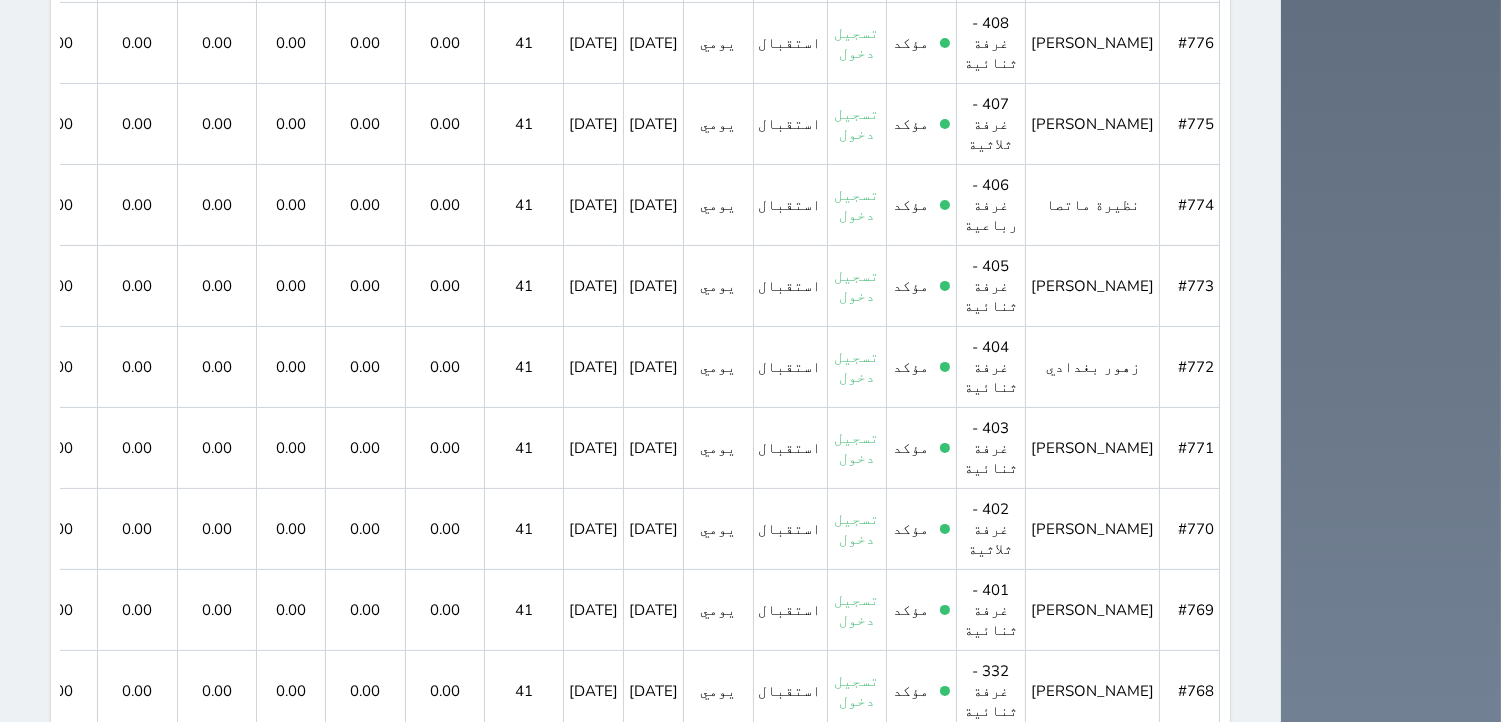 click on "3" at bounding box center (663, 1183) 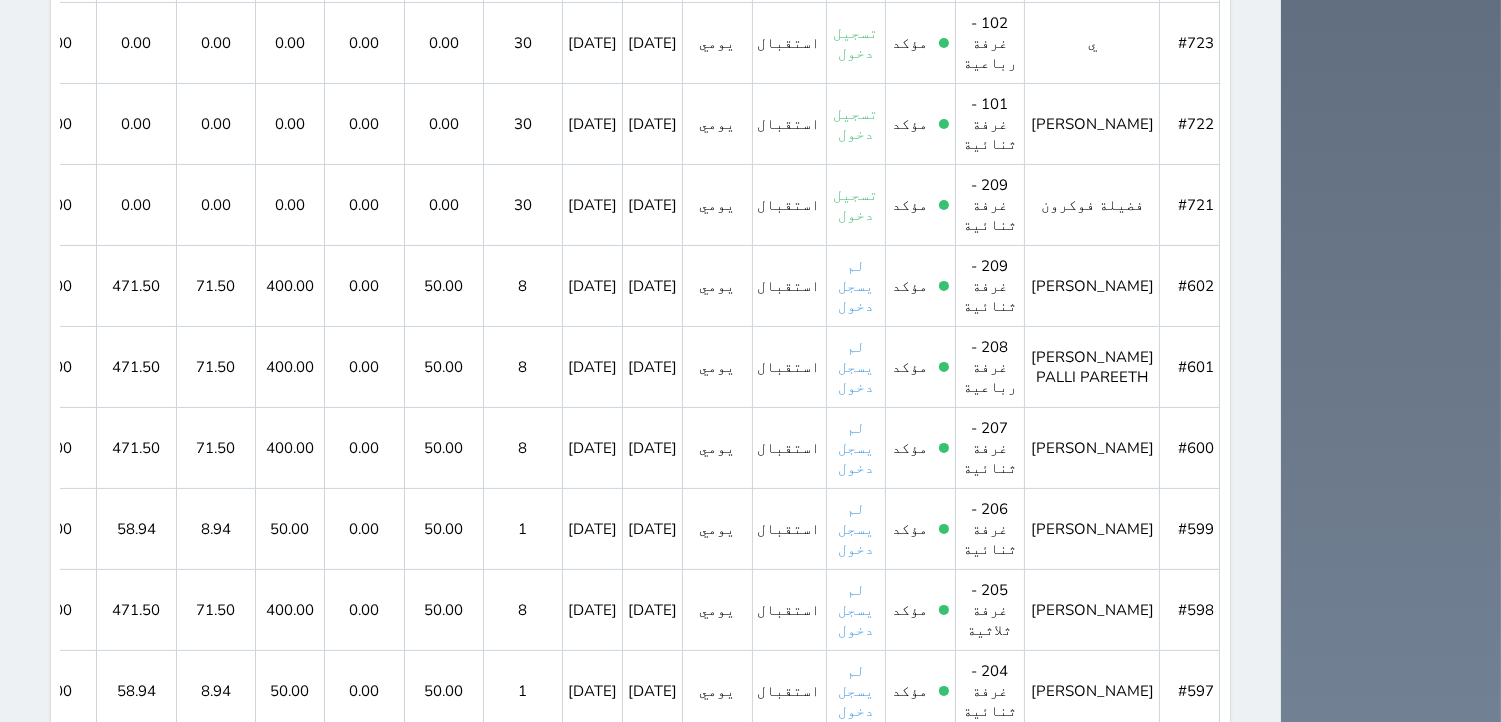 scroll, scrollTop: 2204, scrollLeft: 0, axis: vertical 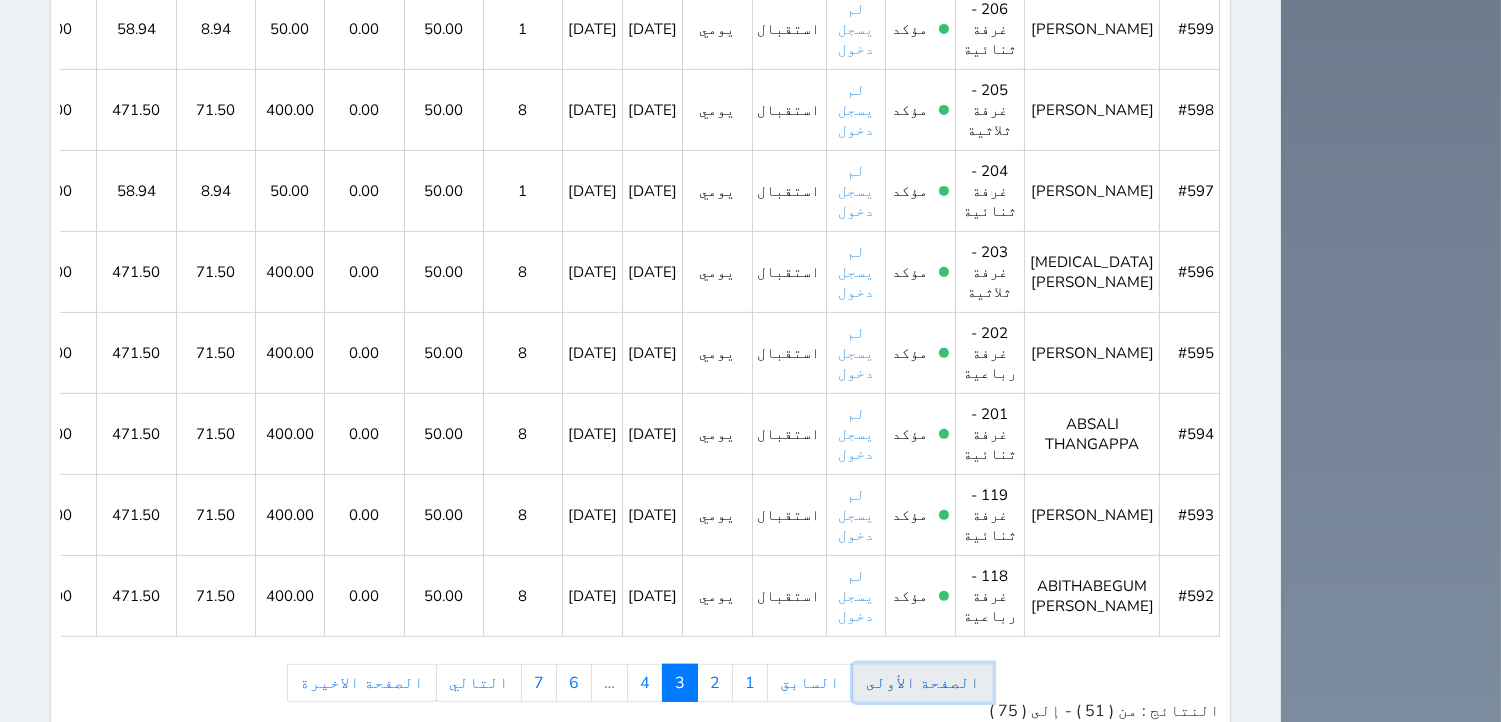 click on "الصفحة الأولى" at bounding box center [923, 683] 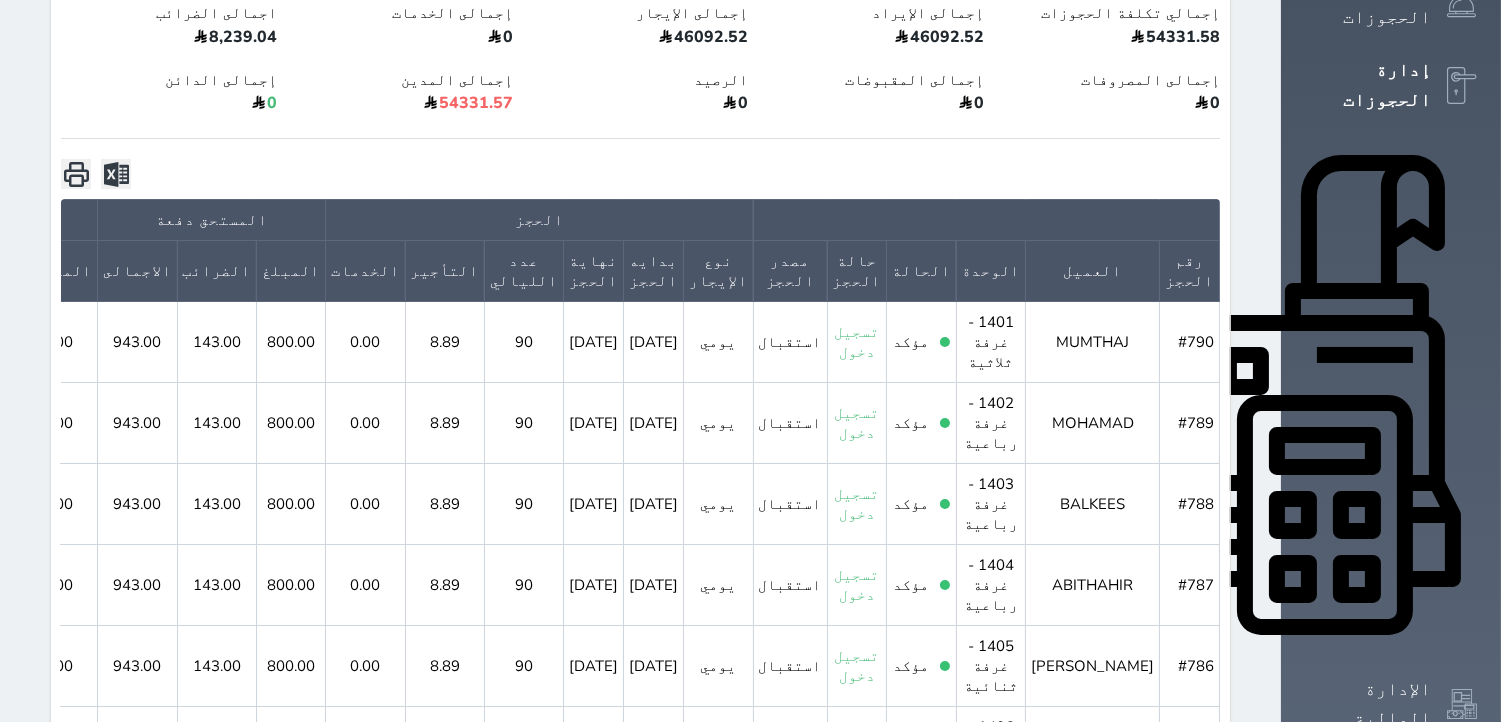 scroll, scrollTop: 482, scrollLeft: 0, axis: vertical 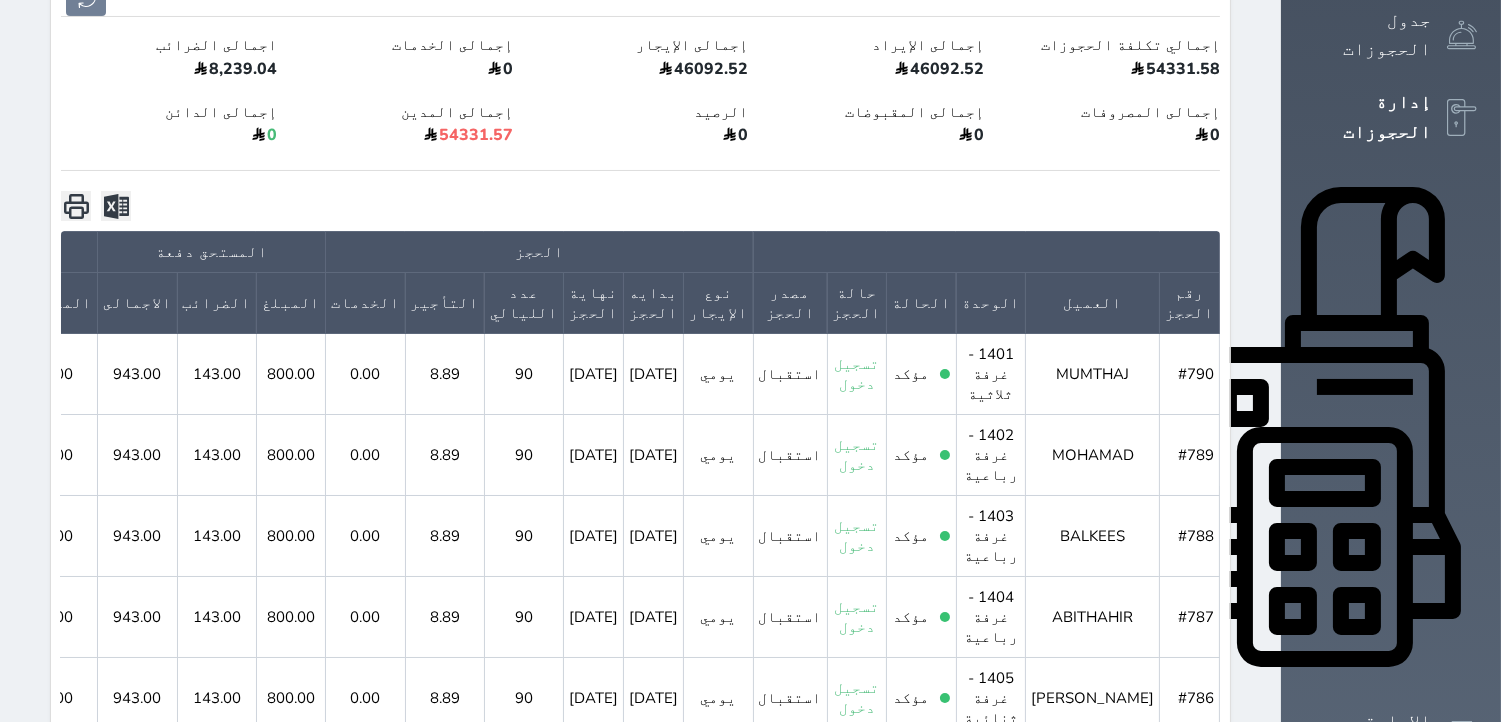 click 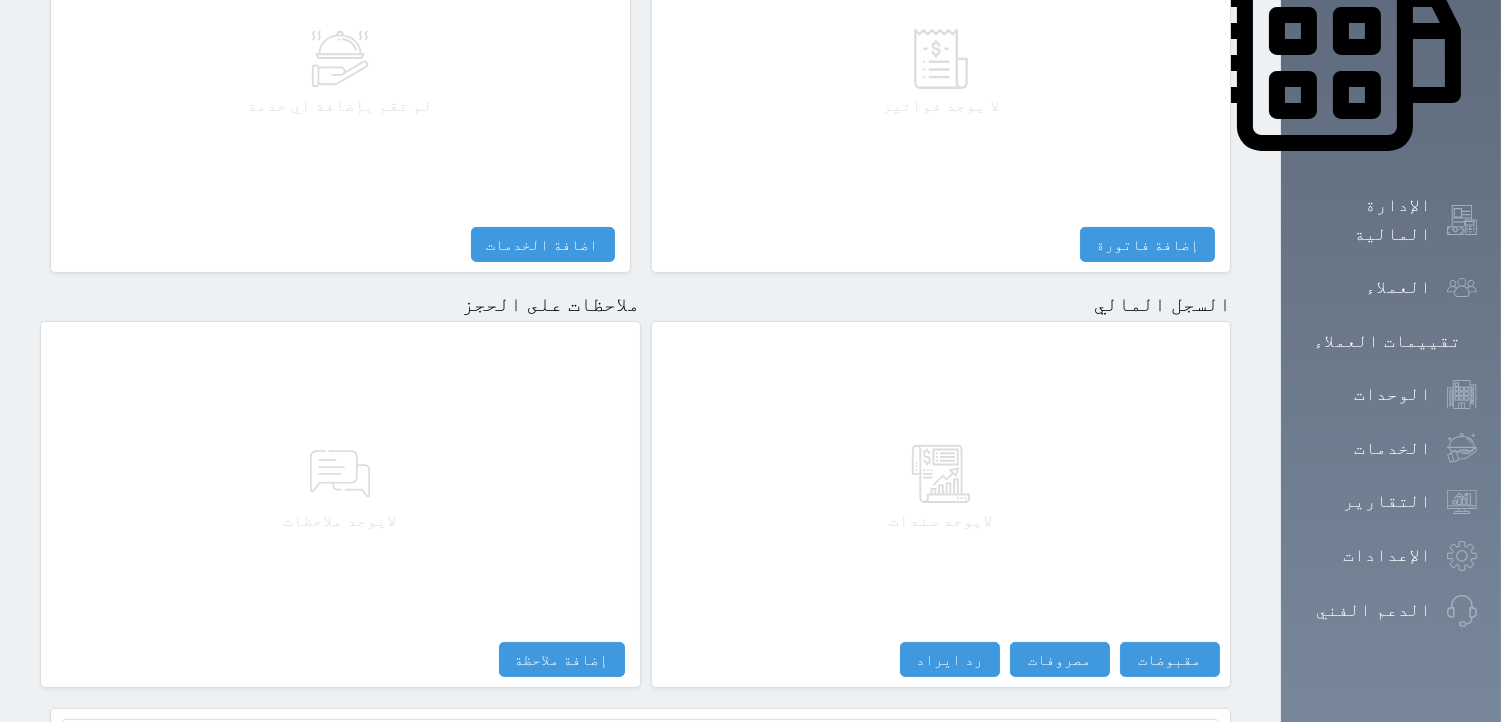 scroll, scrollTop: 1092, scrollLeft: 0, axis: vertical 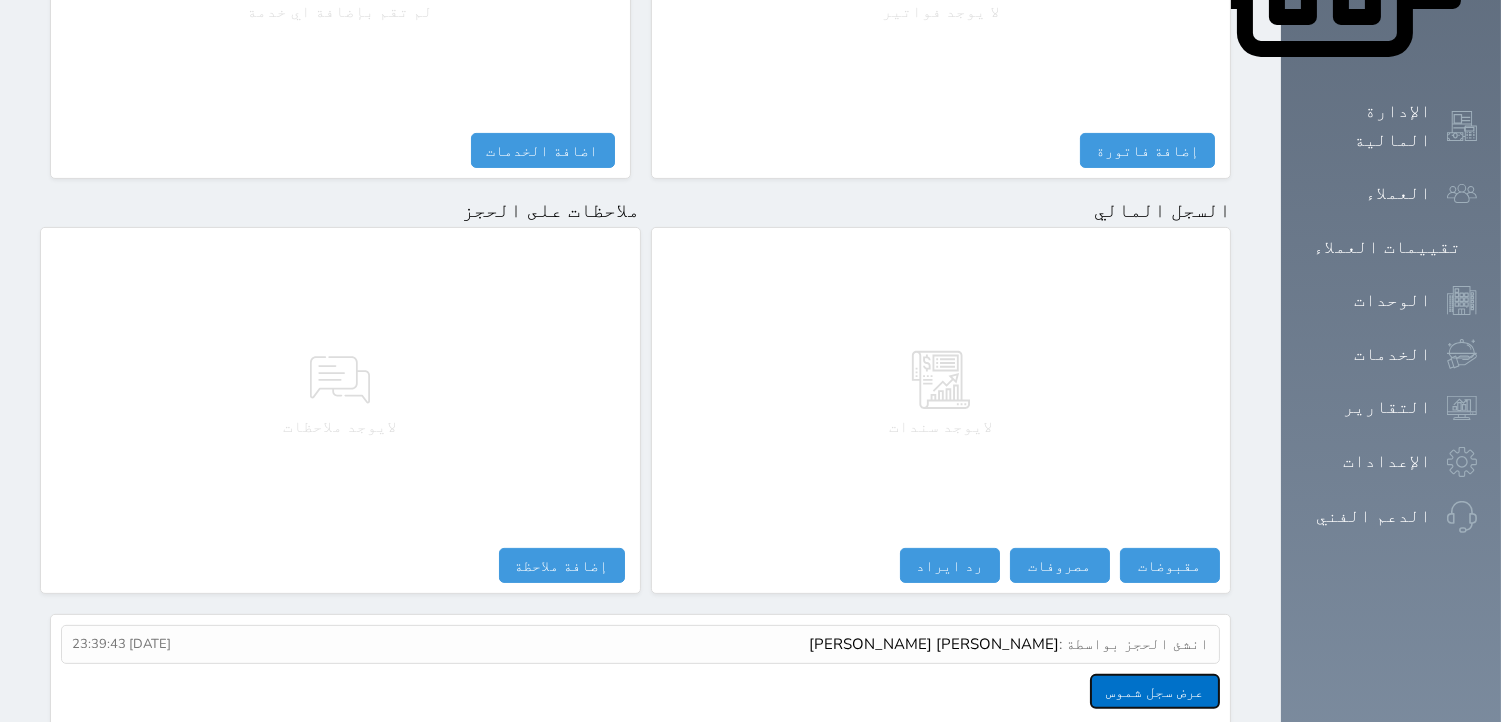 click on "عرض سجل شموس" at bounding box center (1155, 691) 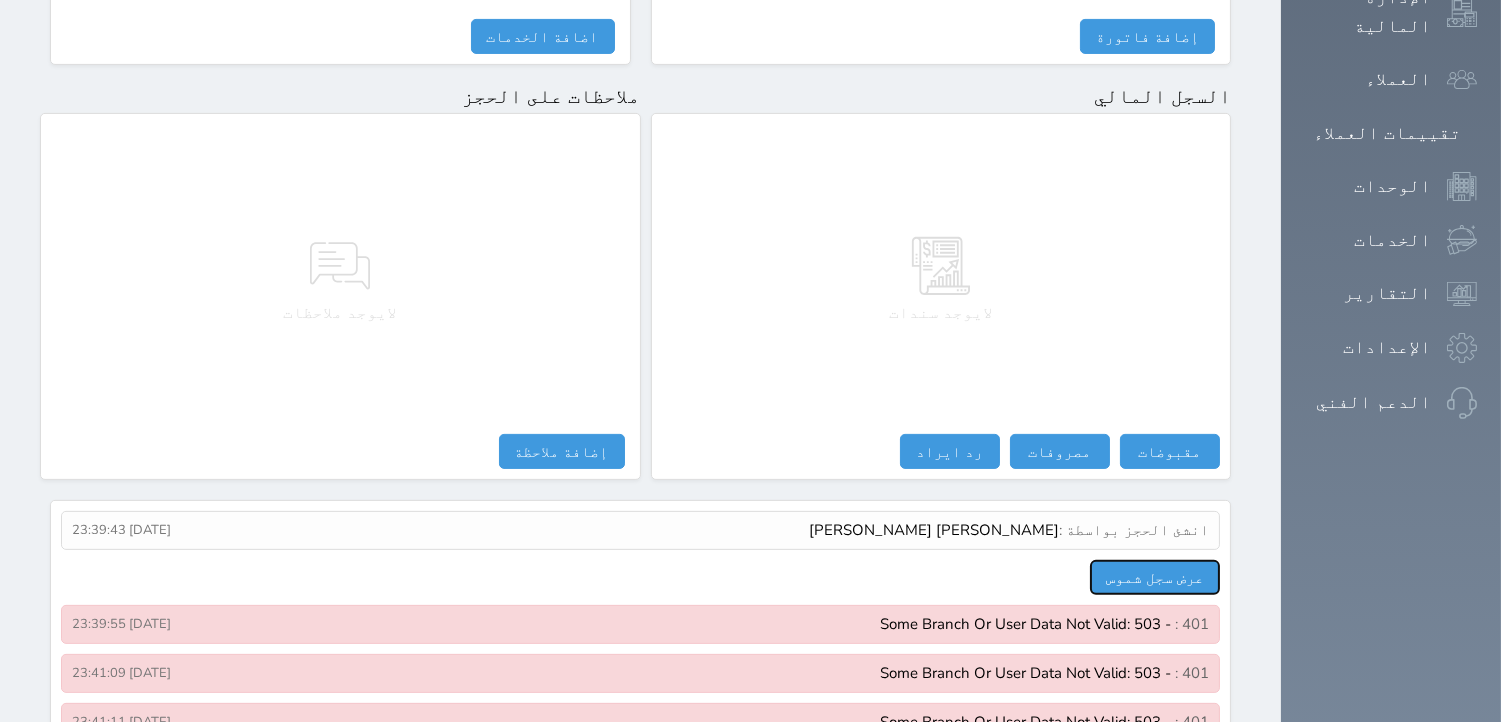 scroll, scrollTop: 1338, scrollLeft: 0, axis: vertical 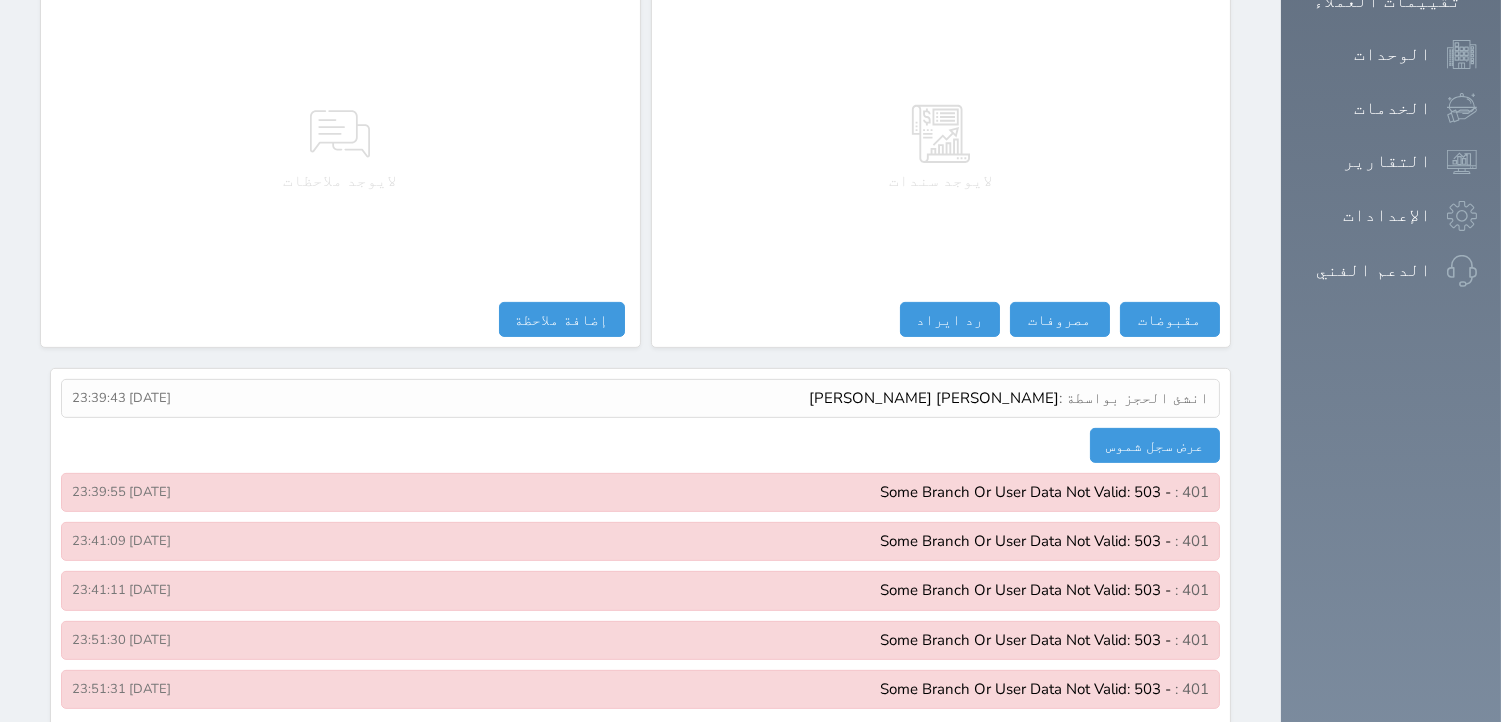 click on "401 :     - 503 :Some Branch Or User Data Not Valid   [DATE] 23:39:55" at bounding box center (640, 492) 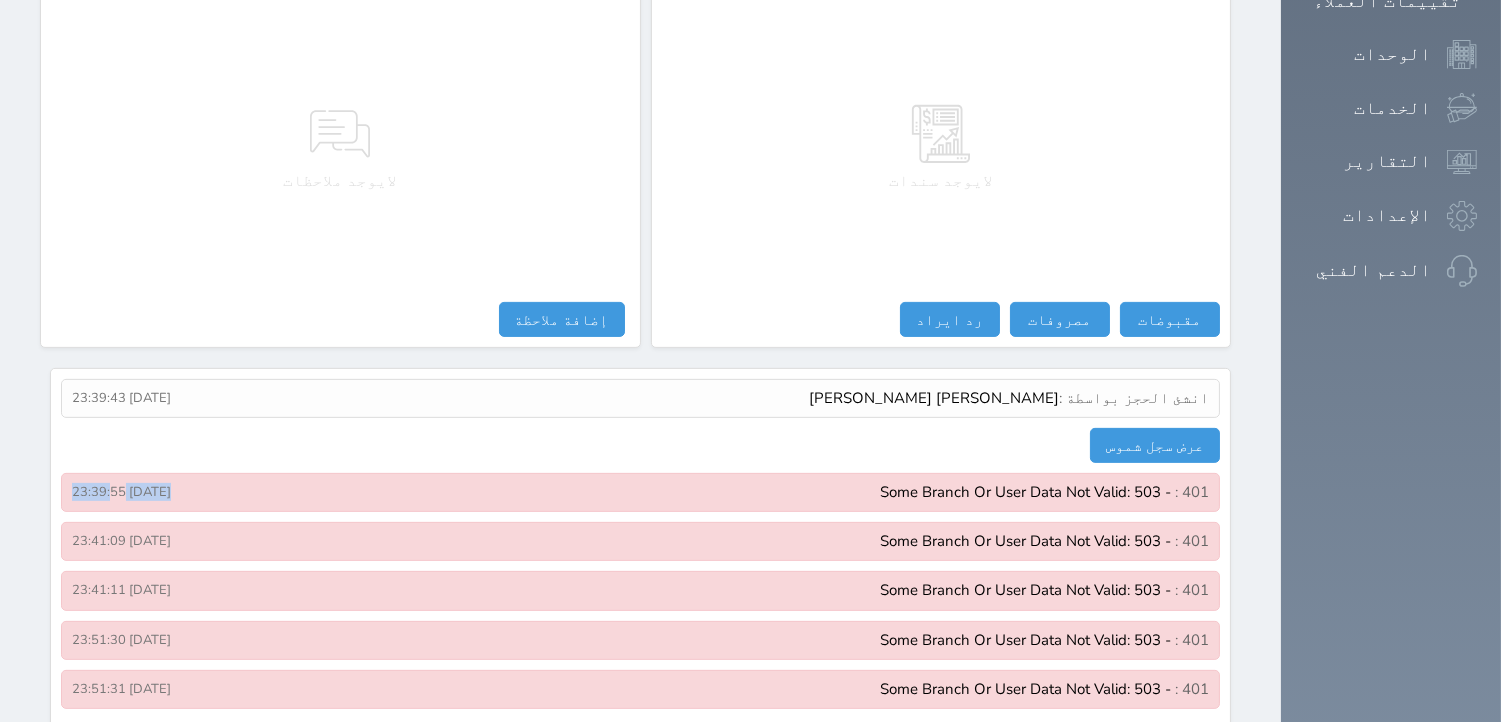 drag, startPoint x: 54, startPoint y: 438, endPoint x: 736, endPoint y: 418, distance: 682.2932 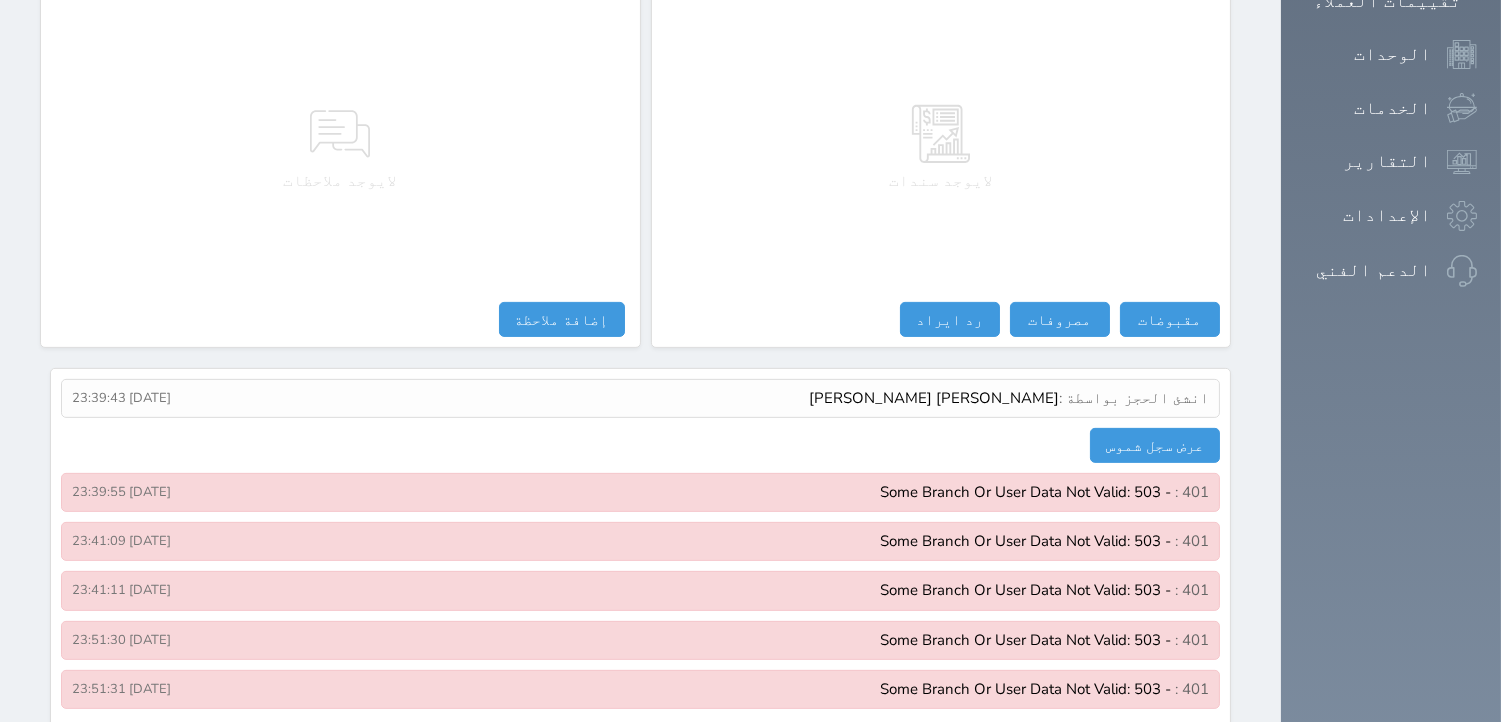 click on "- 503 :Some Branch Or User Data Not Valid" at bounding box center [1025, 492] 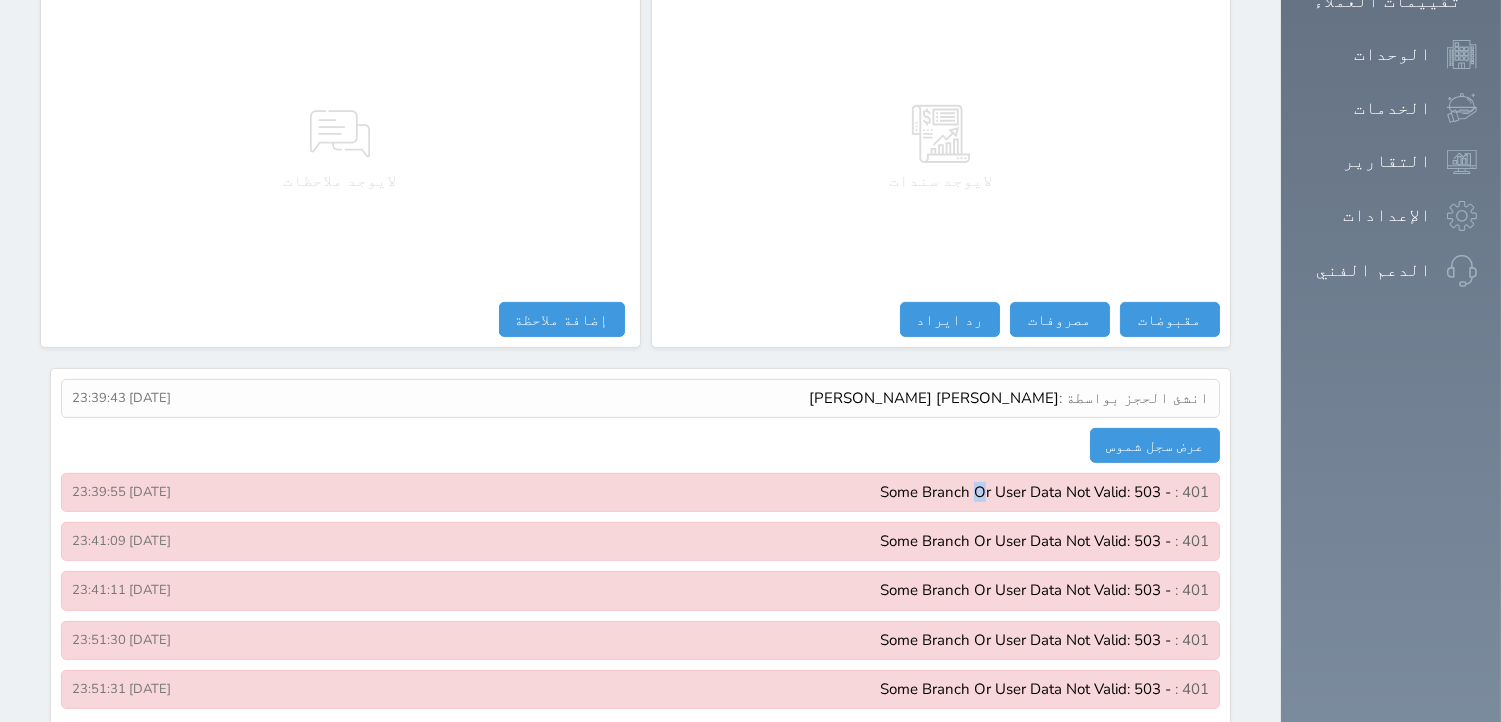 click on "- 503 :Some Branch Or User Data Not Valid" at bounding box center (1025, 492) 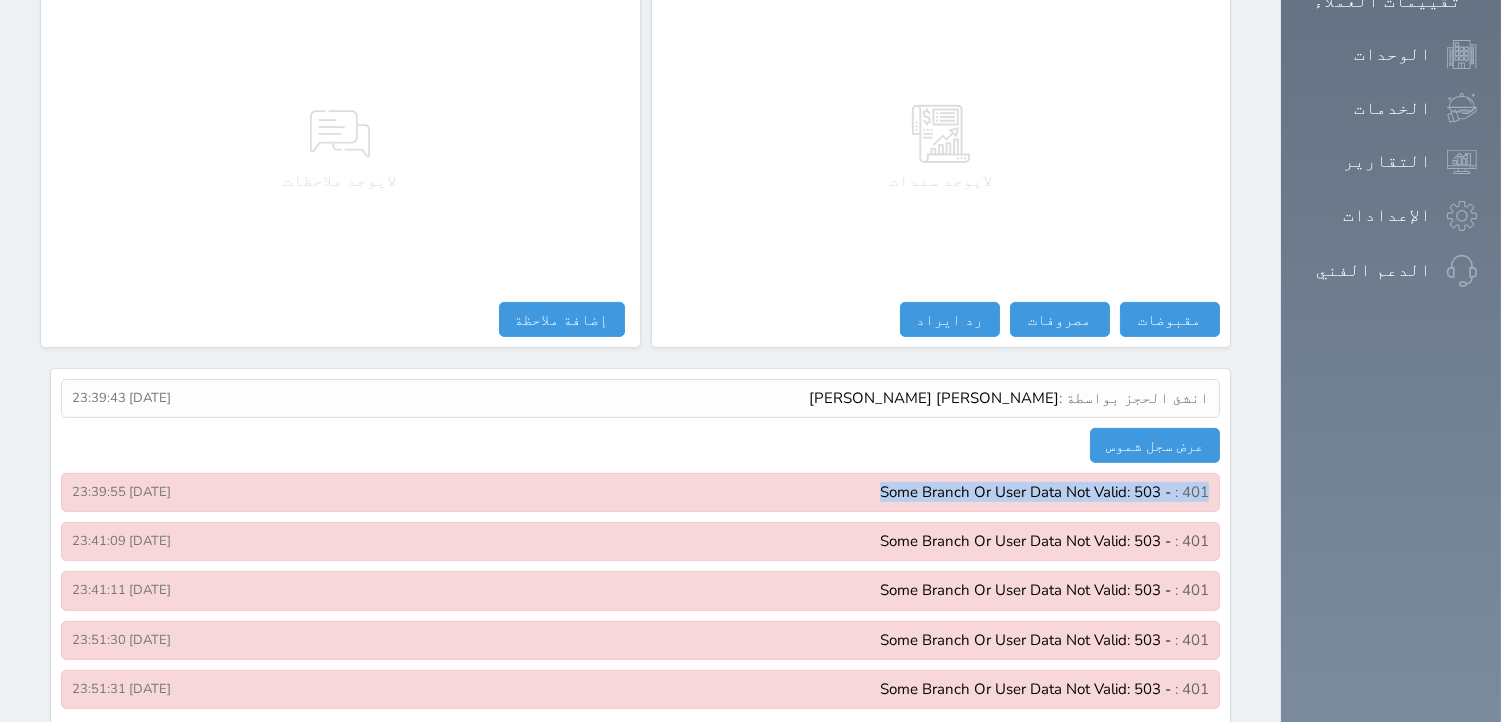 click on "- 503 :Some Branch Or User Data Not Valid" at bounding box center (1025, 492) 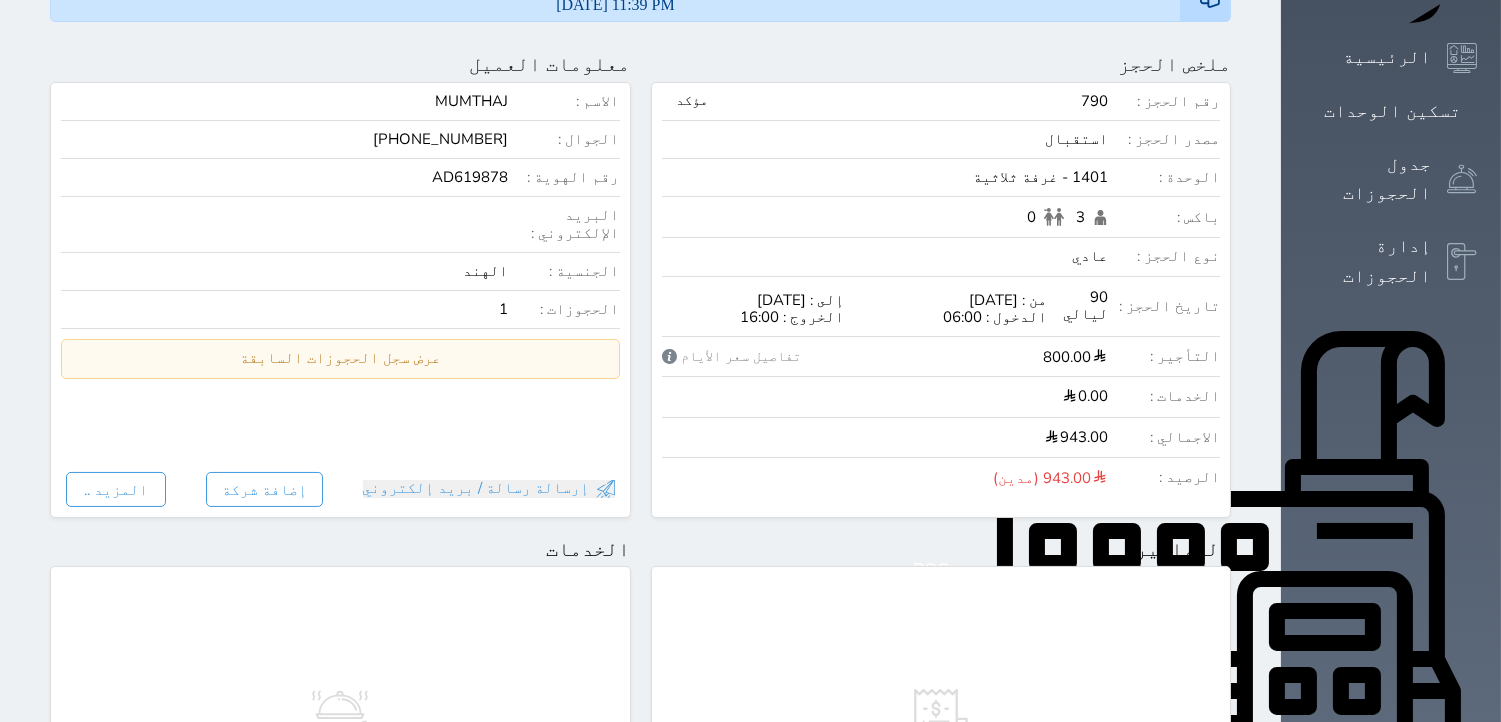 scroll, scrollTop: 0, scrollLeft: 0, axis: both 